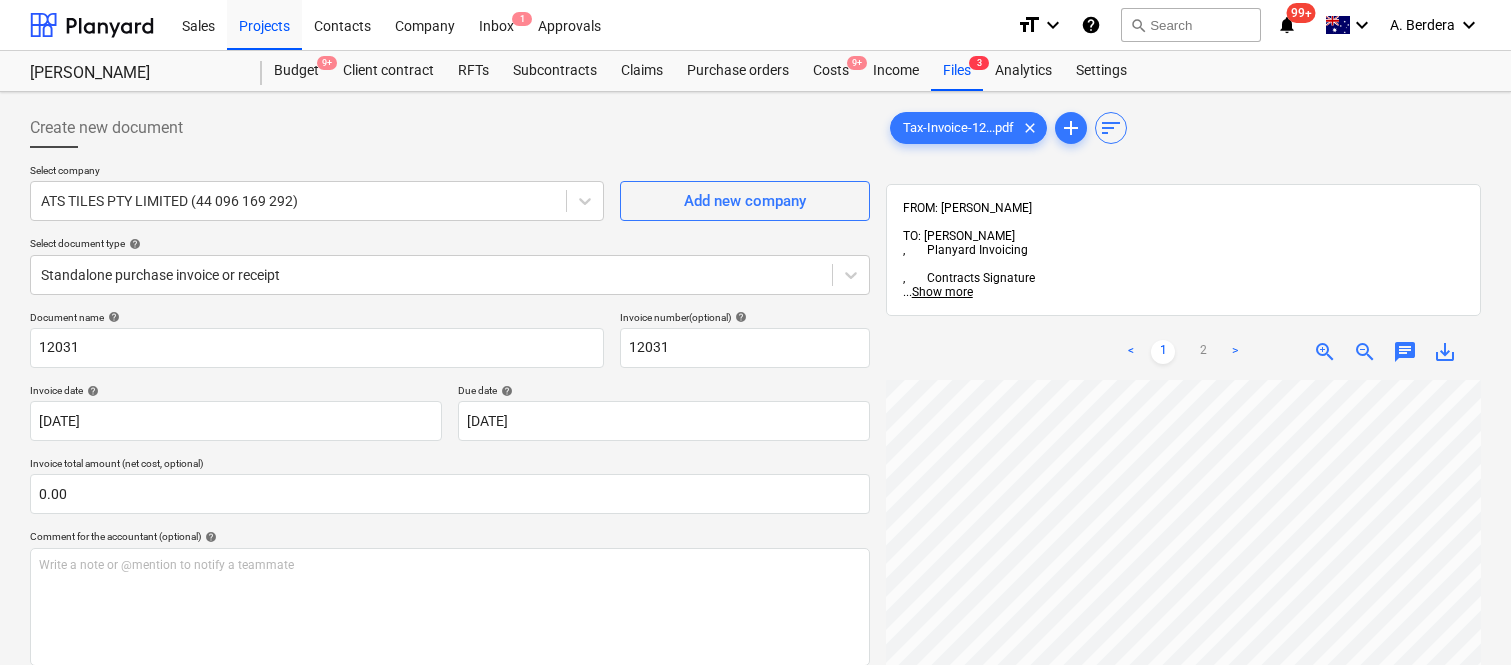 click on "Files 3" at bounding box center [957, 71] 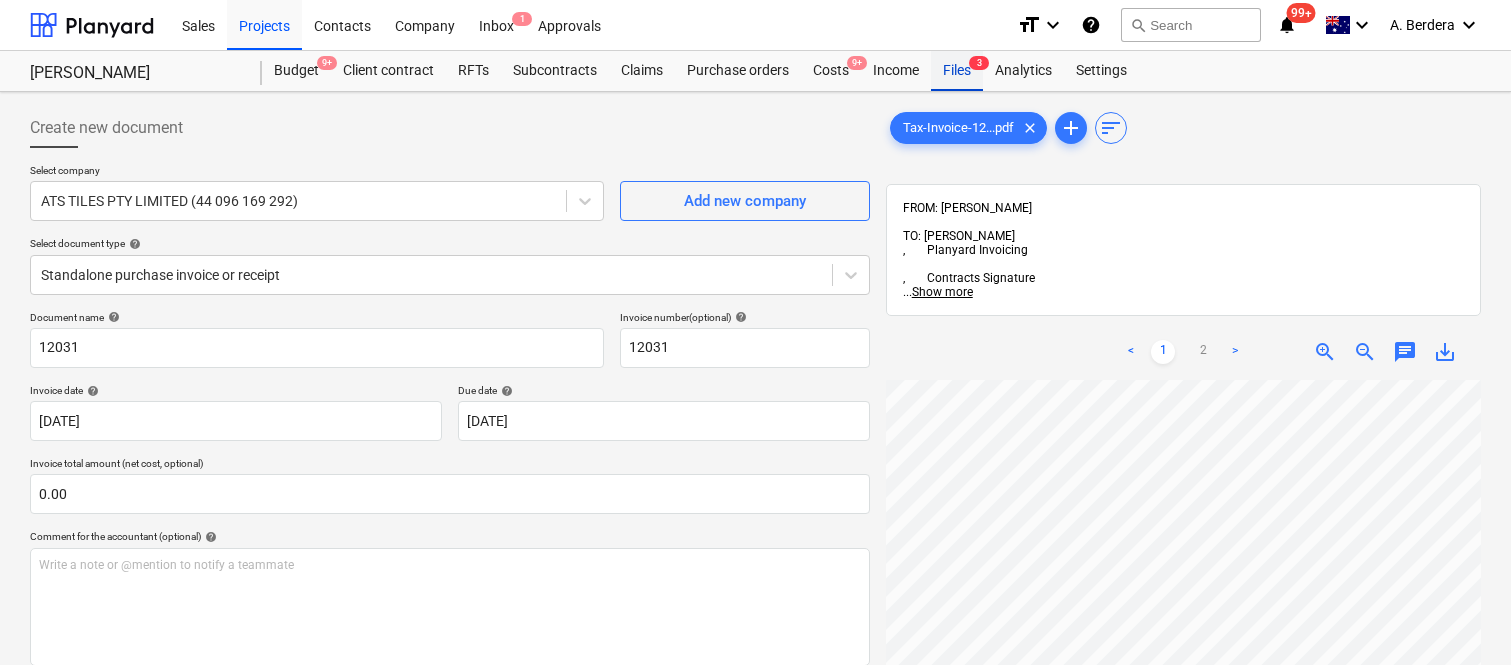 scroll, scrollTop: 0, scrollLeft: 0, axis: both 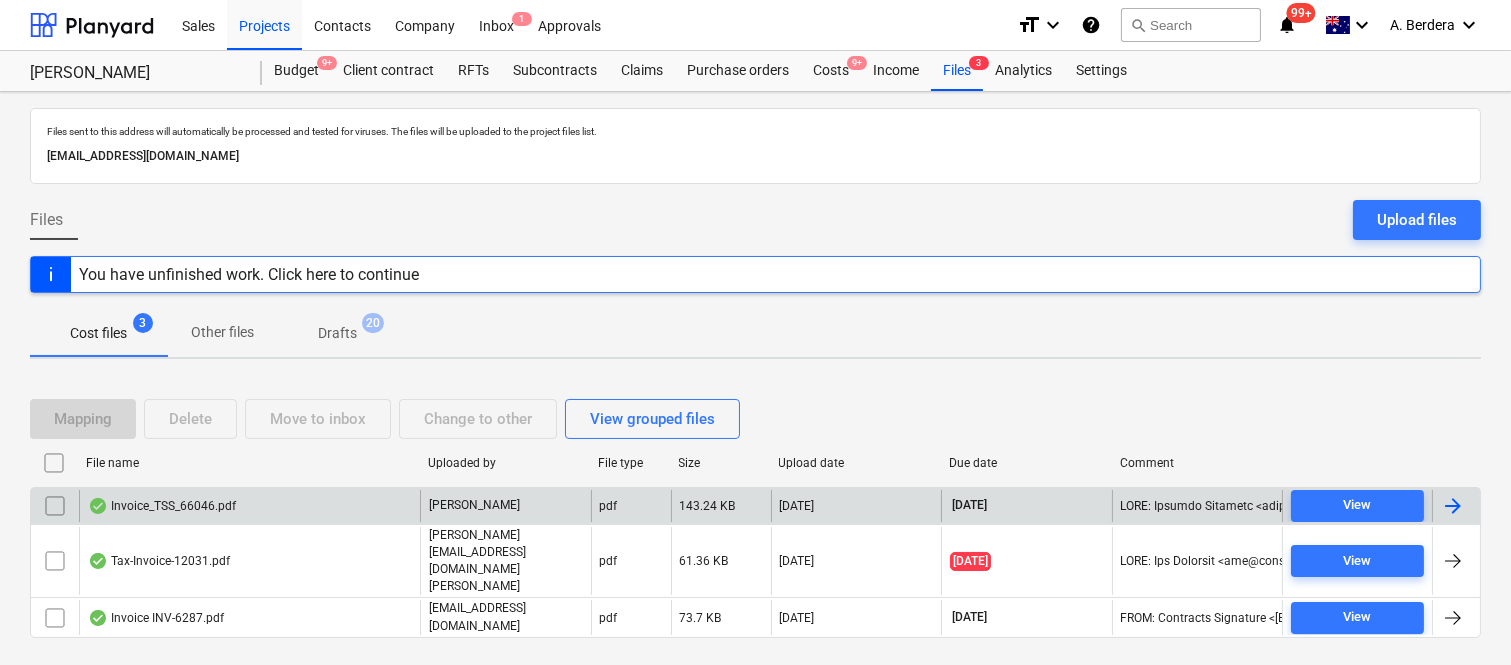 click on "Invoice_TSS_66046.pdf" at bounding box center [249, 506] 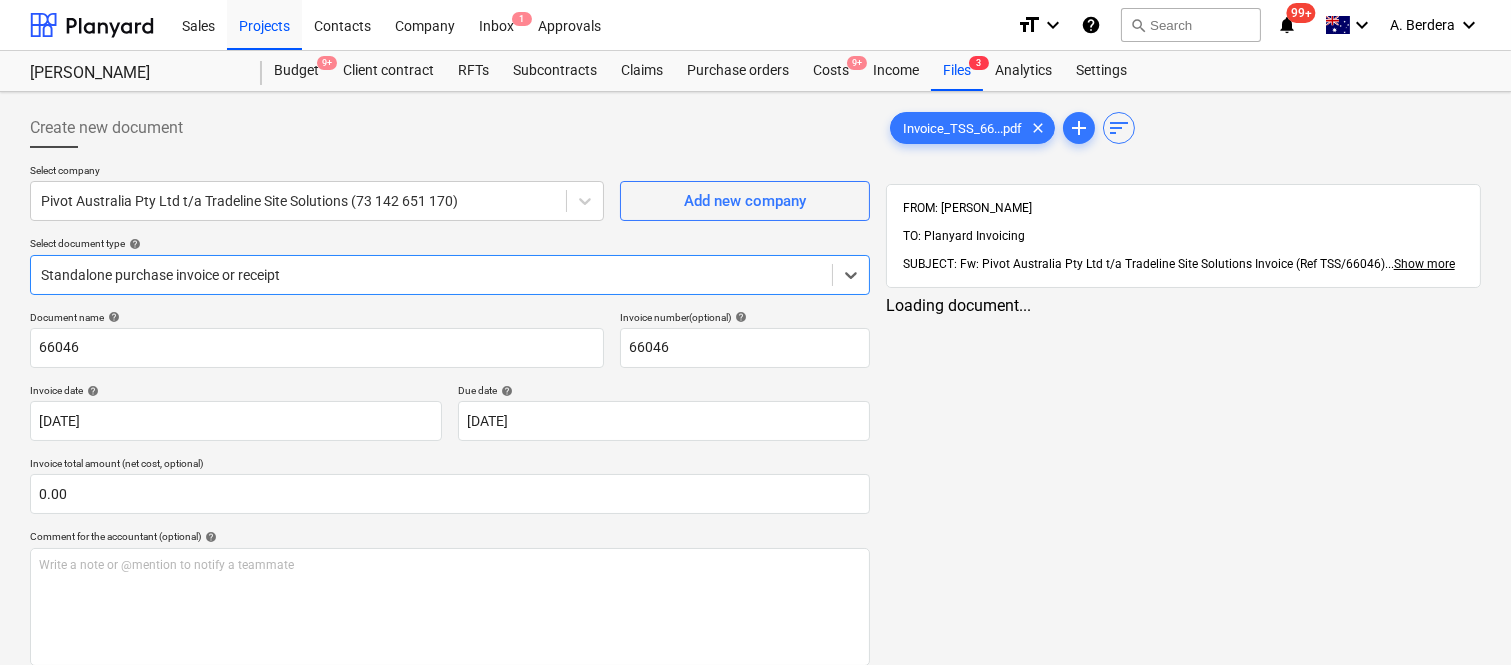 type on "66046" 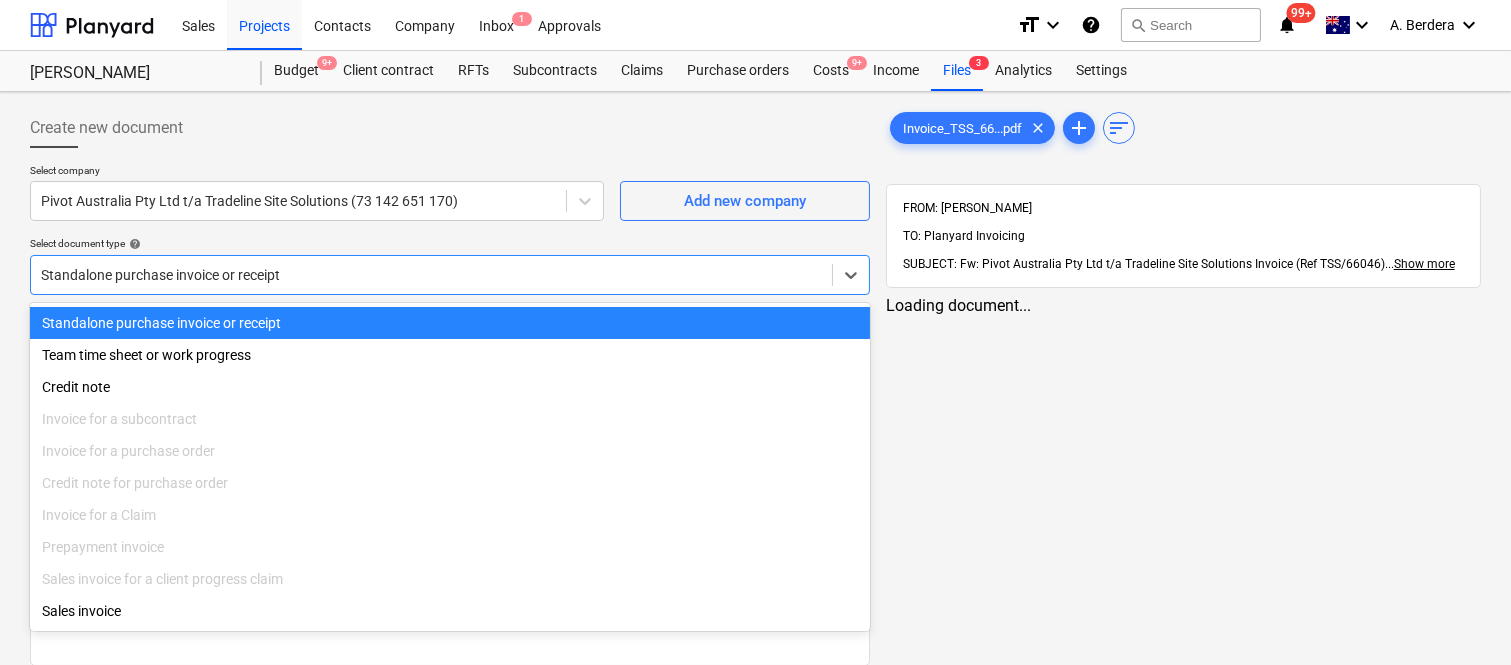 click on "Standalone purchase invoice or receipt" at bounding box center [450, 323] 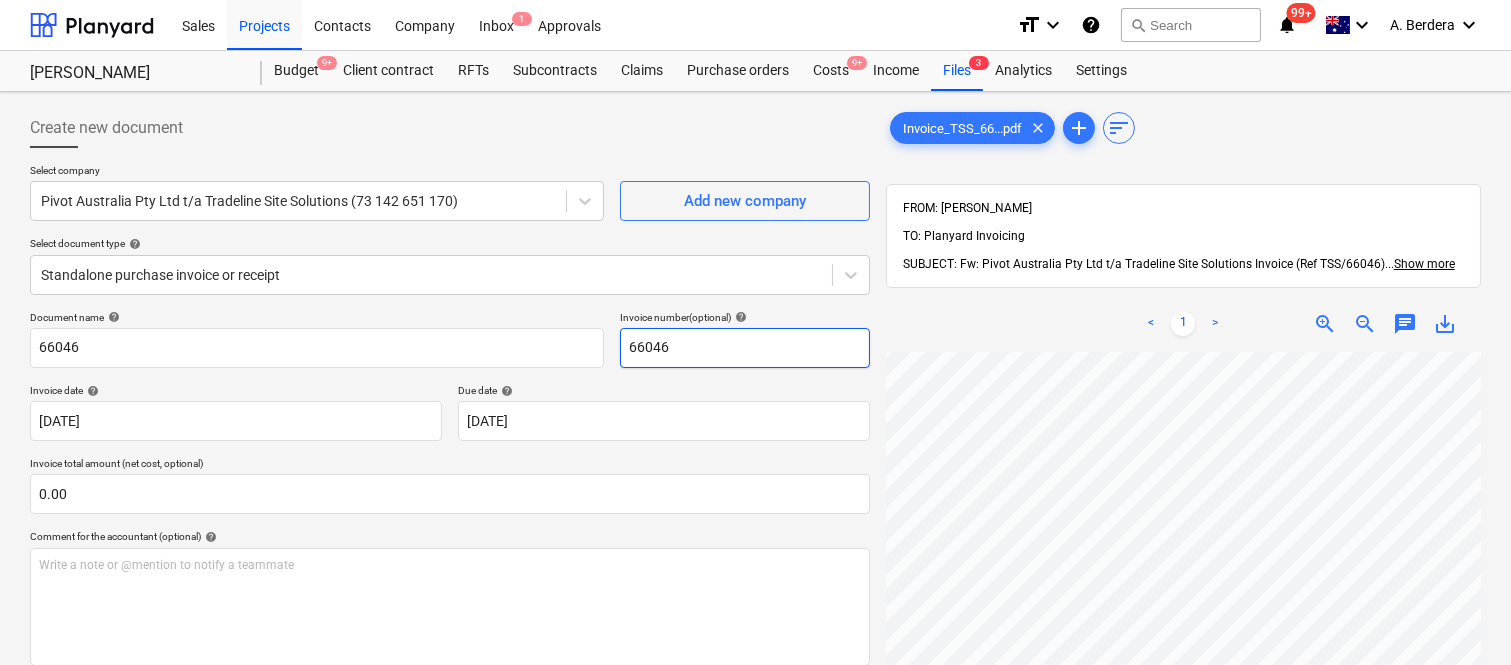 click on "Create new document Select company Pivot Australia Pty Ltd t/a Tradeline Site Solutions (73 142 651 170)  Add new company Select document type help Standalone purchase invoice or receipt Document name help 66046 Invoice number  (optional) help 66046 Invoice date help [DATE] 10.07.2025 Press the down arrow key to interact with the calendar and
select a date. Press the question mark key to get the keyboard shortcuts for changing dates. Due date help [DATE] [DATE] Press the down arrow key to interact with the calendar and
select a date. Press the question mark key to get the keyboard shortcuts for changing dates. Invoice total amount (net cost, optional) 0.00 Comment for the accountant (optional) help Write a note or @mention to notify a teammate ﻿ Clear Save Submit Allocated costs (net) 0.00 Select line-items to add help Search or select a line-item Select bulk Invoice_TSS_66...pdf clear add sort FROM: [PERSON_NAME]  TO: Planyard Invoicing	 ...  Show more ...  Show more < 1 > zoom_in chat" at bounding box center [755, 534] 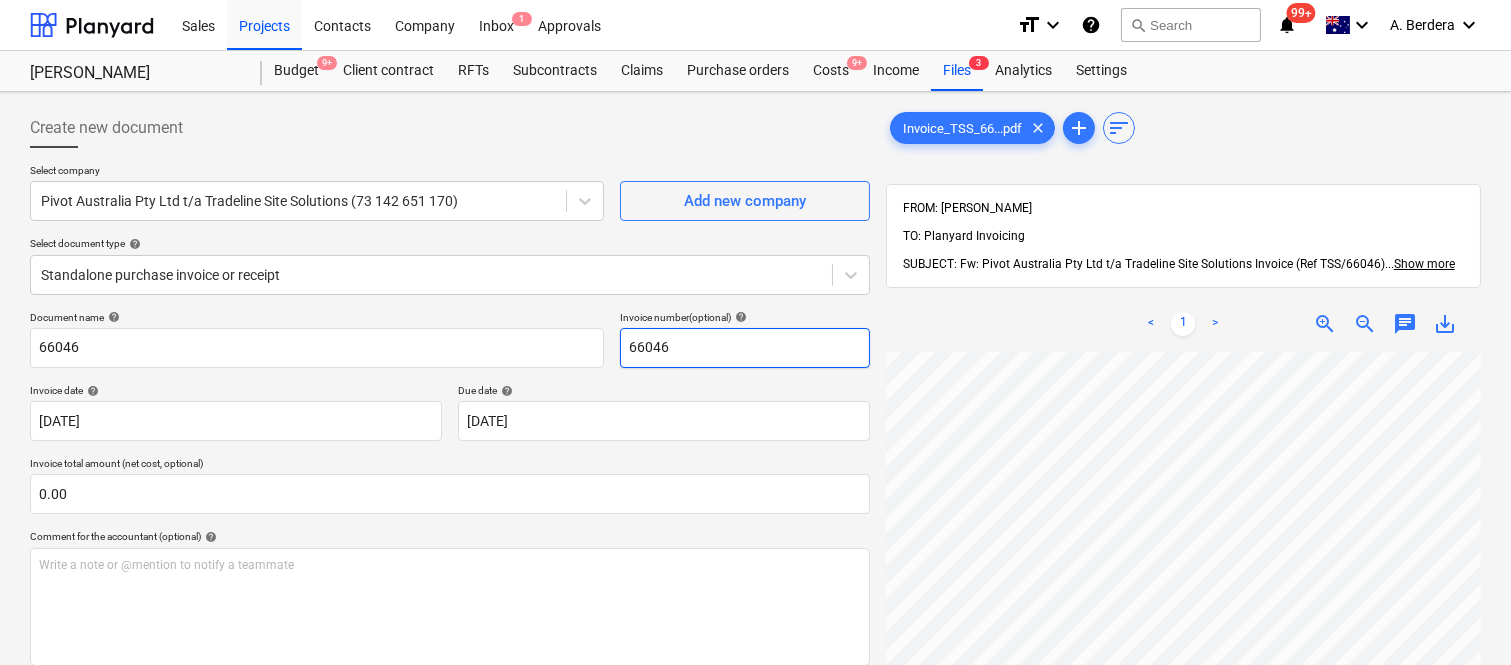 scroll, scrollTop: 94, scrollLeft: 123, axis: both 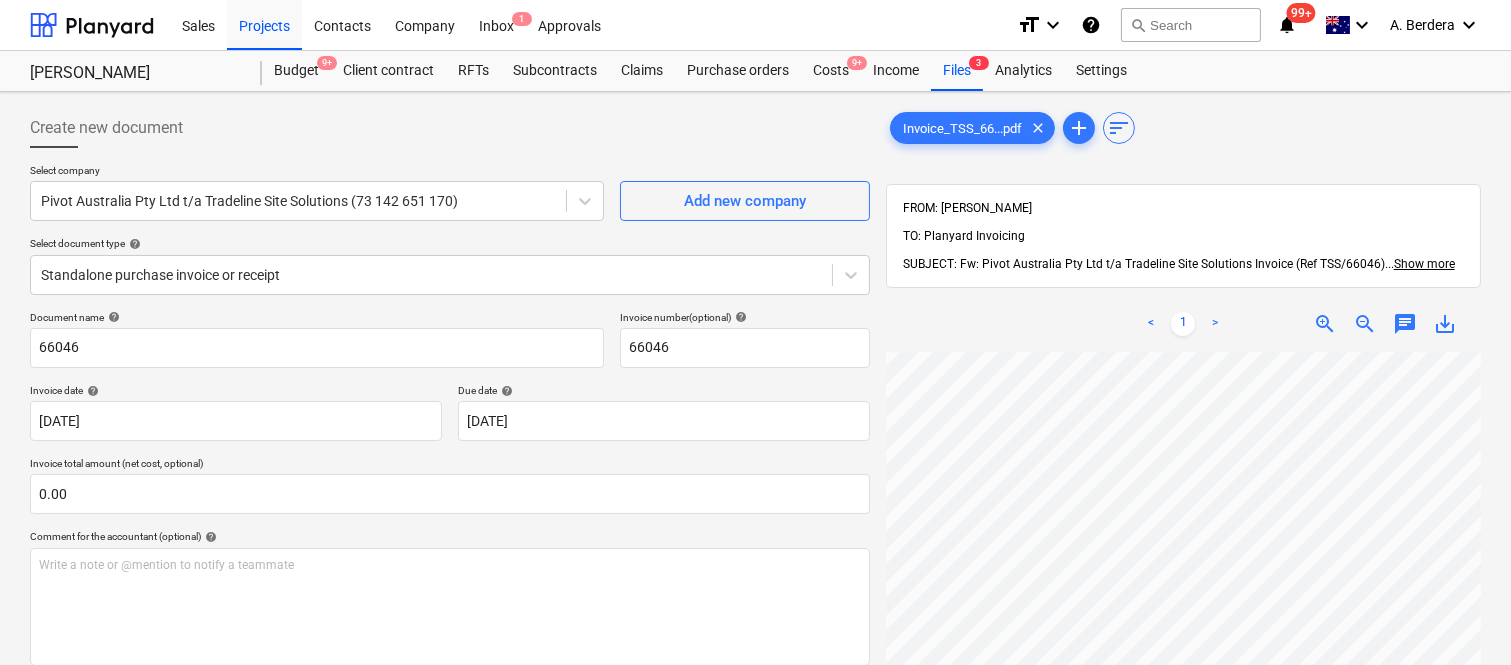 click on "Create new document Select company Pivot Australia Pty Ltd t/a Tradeline Site Solutions (73 142 651 170)  Add new company Select document type help Standalone purchase invoice or receipt Document name help 66046 Invoice number  (optional) help 66046 Invoice date help [DATE] 10.07.2025 Press the down arrow key to interact with the calendar and
select a date. Press the question mark key to get the keyboard shortcuts for changing dates. Due date help [DATE] [DATE] Press the down arrow key to interact with the calendar and
select a date. Press the question mark key to get the keyboard shortcuts for changing dates. Invoice total amount (net cost, optional) 0.00 Comment for the accountant (optional) help Write a note or @mention to notify a teammate ﻿ Clear Save Submit Allocated costs (net) 0.00 Select line-items to add help Search or select a line-item Select bulk Invoice_TSS_66...pdf clear add sort FROM: [PERSON_NAME]  TO: Planyard Invoicing	 ...  Show more ...  Show more < 1 > zoom_in chat" at bounding box center [755, 534] 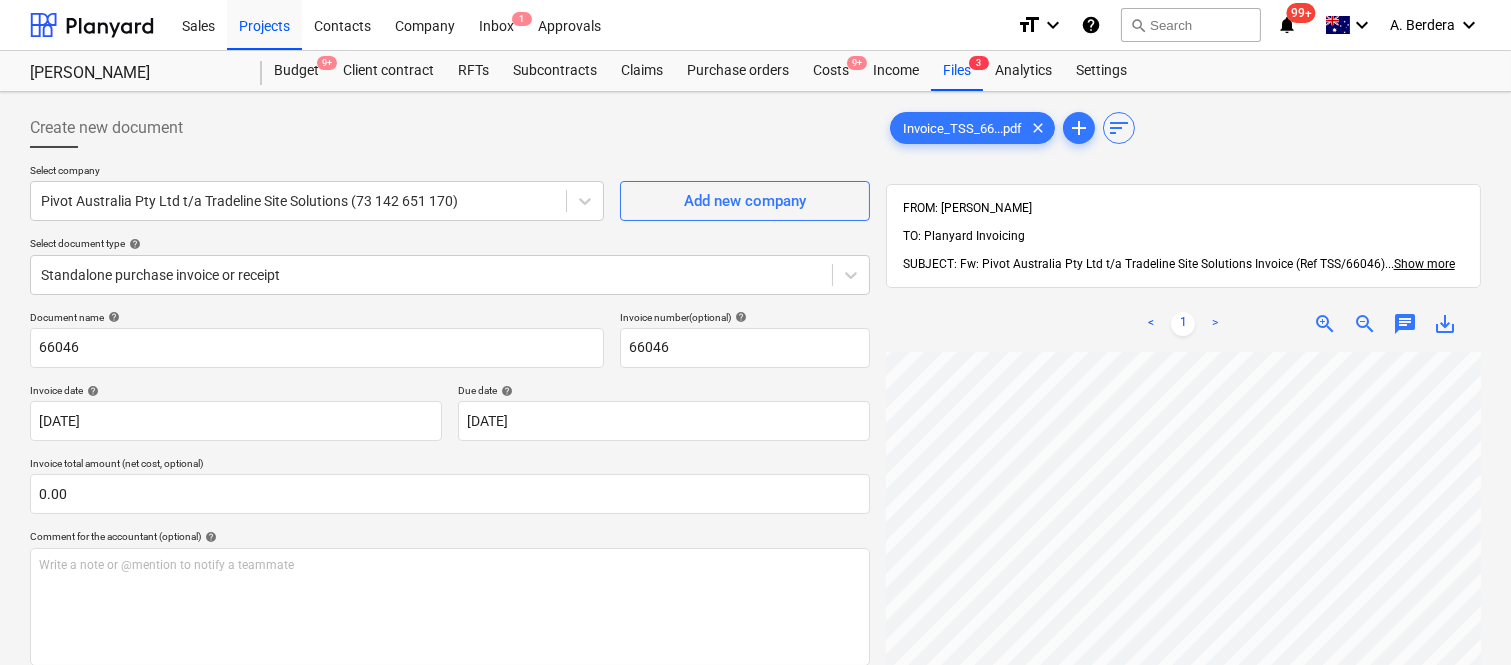 scroll, scrollTop: 227, scrollLeft: 0, axis: vertical 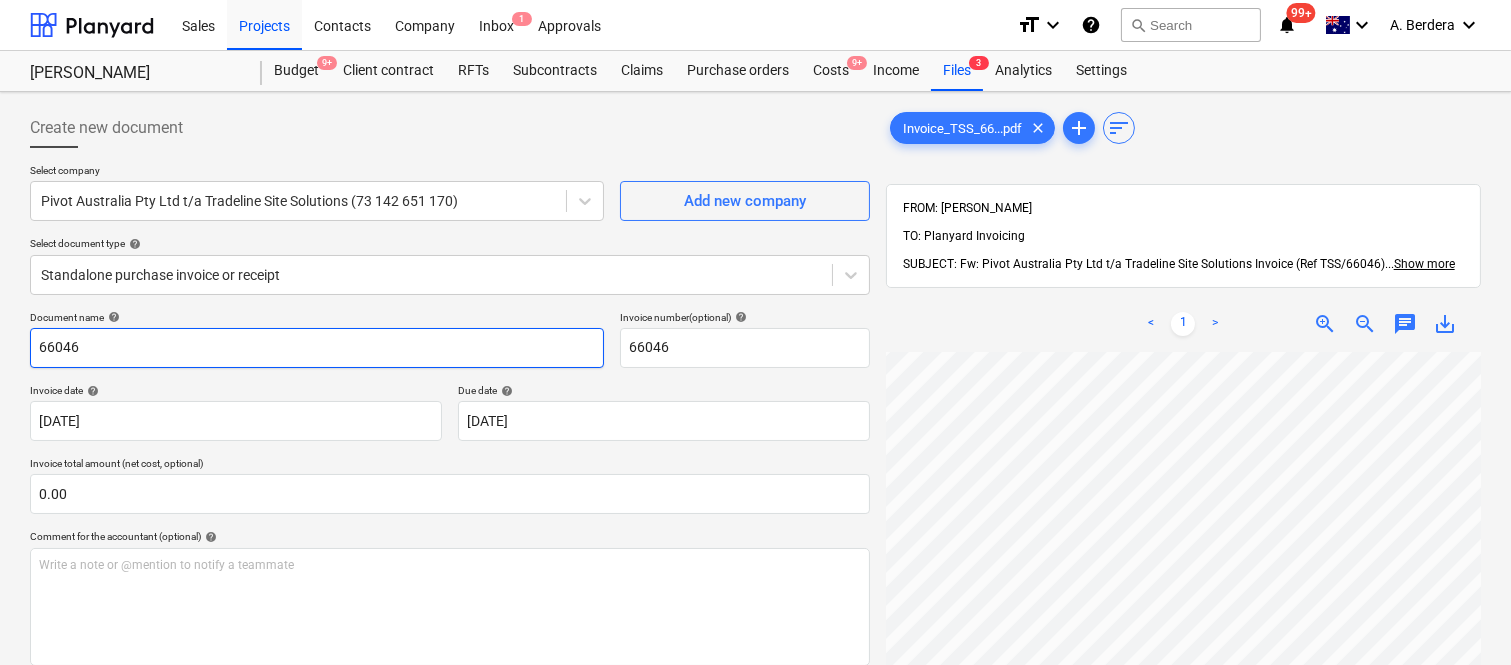 click on "66046" at bounding box center (317, 348) 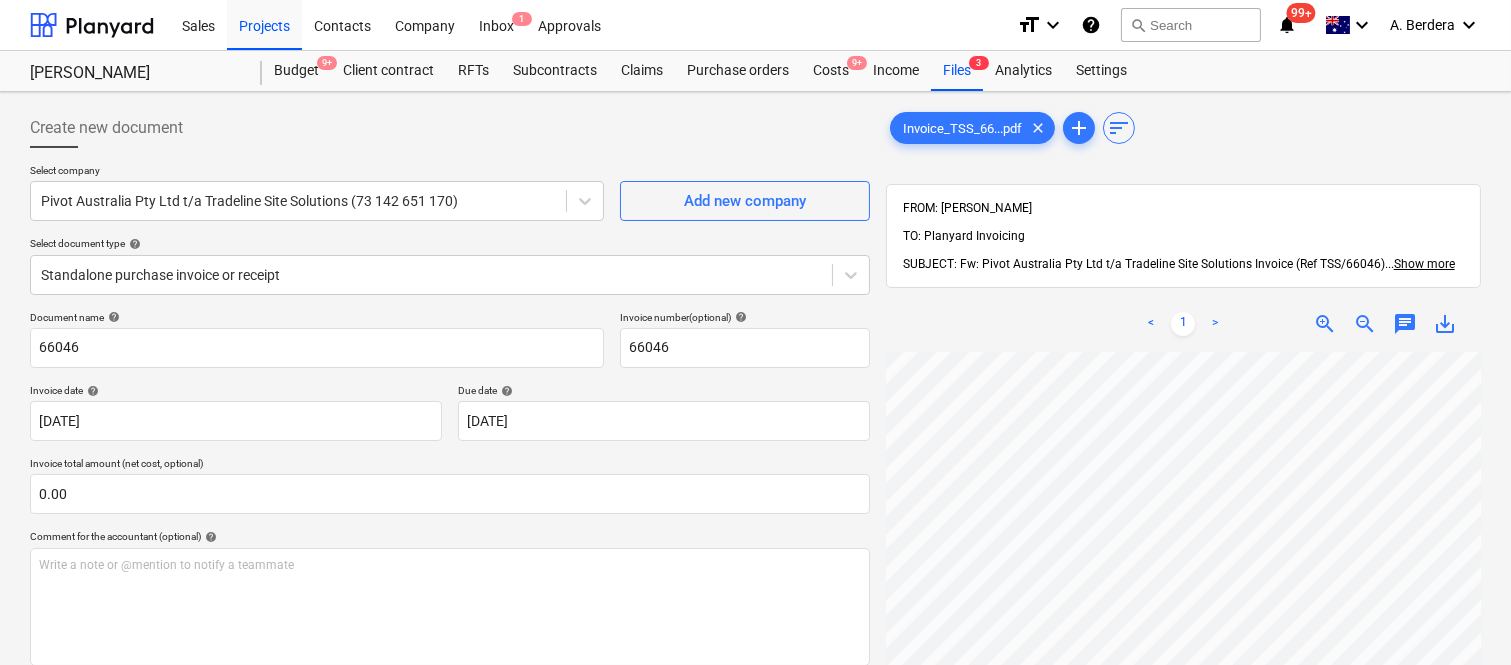 scroll, scrollTop: 0, scrollLeft: 1, axis: horizontal 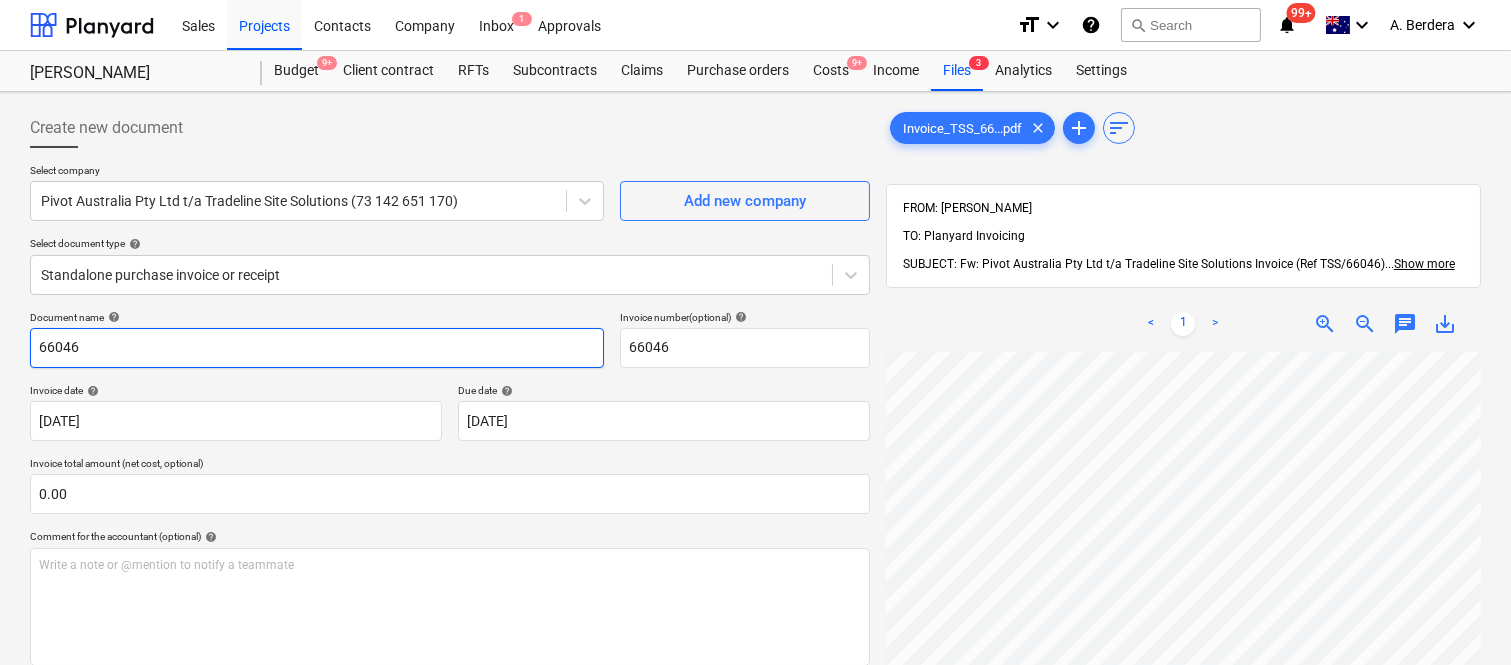 click on "66046" at bounding box center [317, 348] 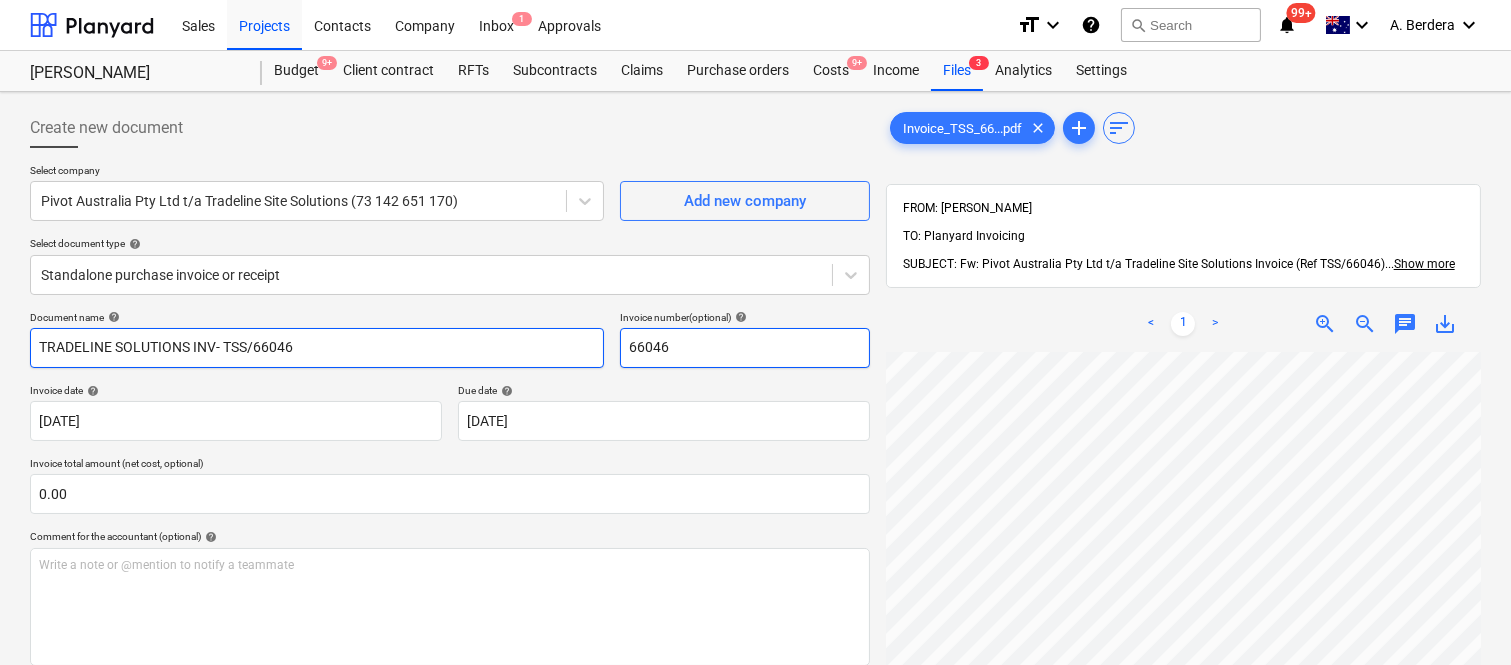 type on "TRADELINE SOLUTIONS INV- TSS/66046" 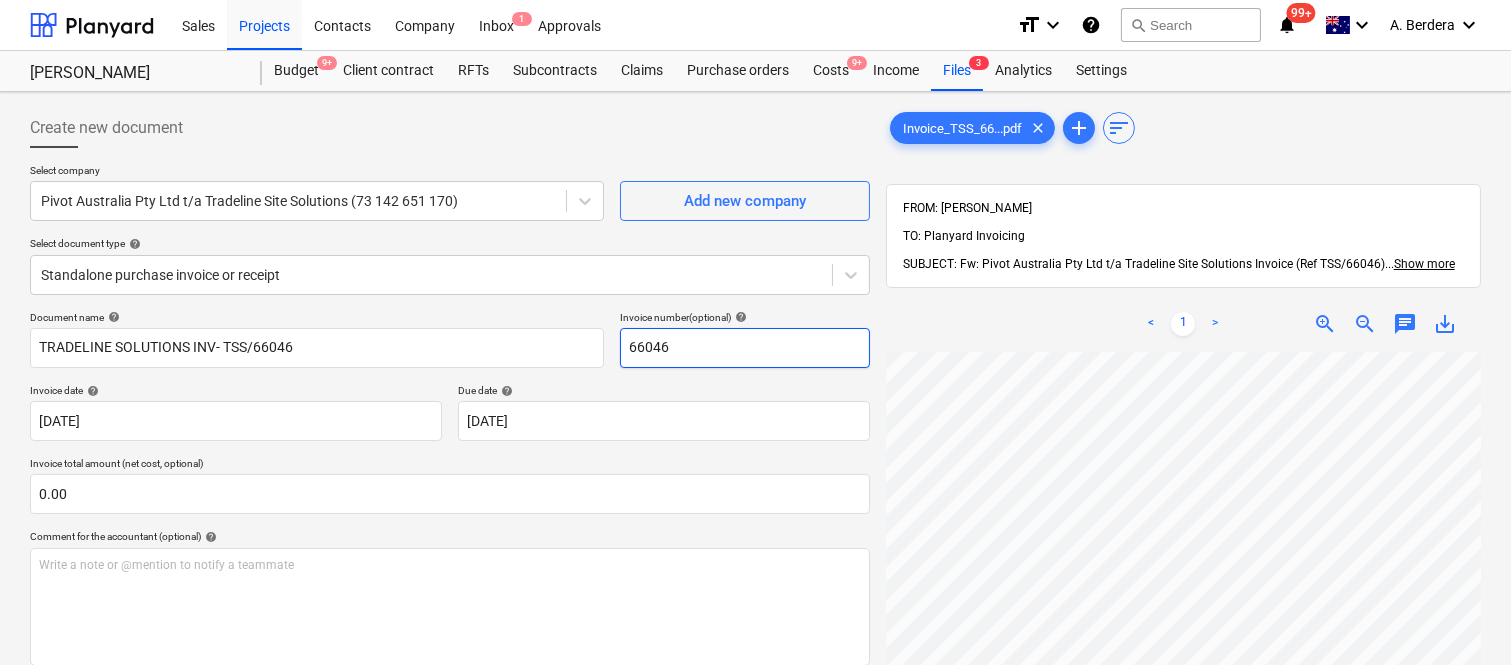 click on "66046" at bounding box center [745, 348] 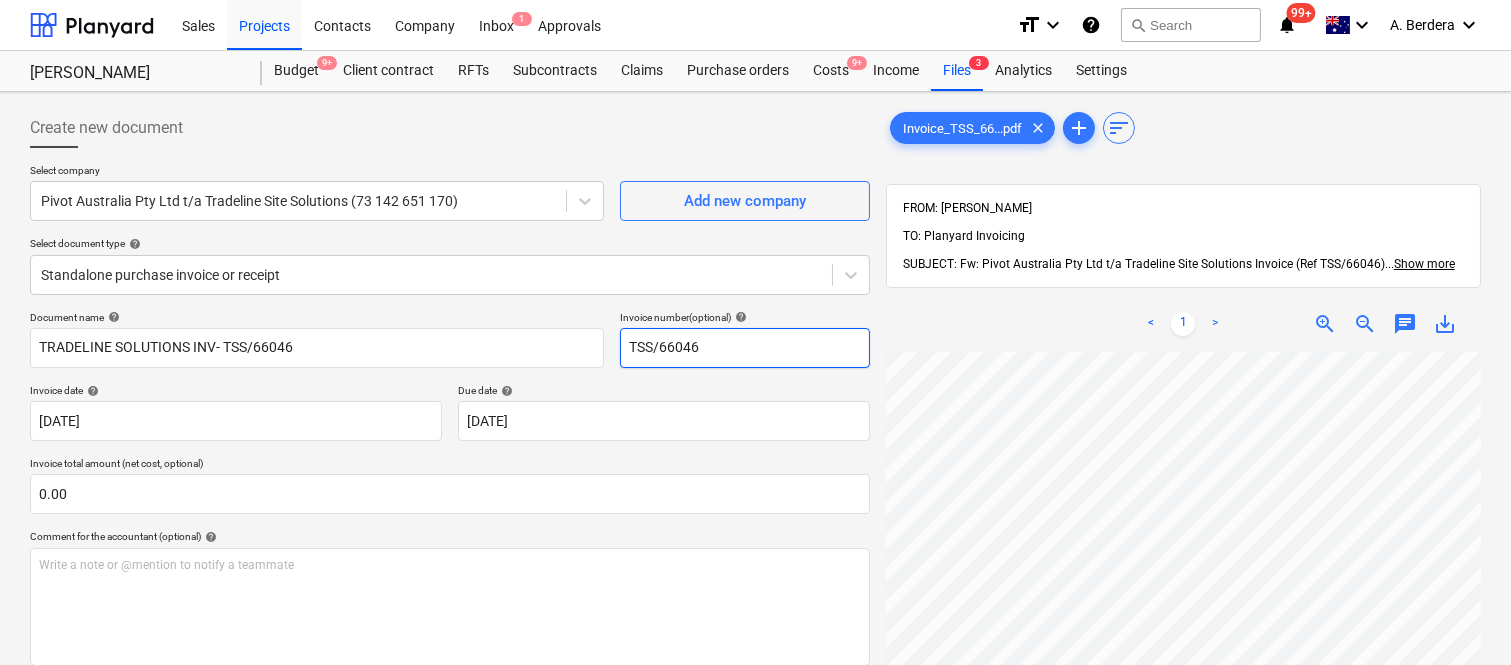 type on "TSS/66046" 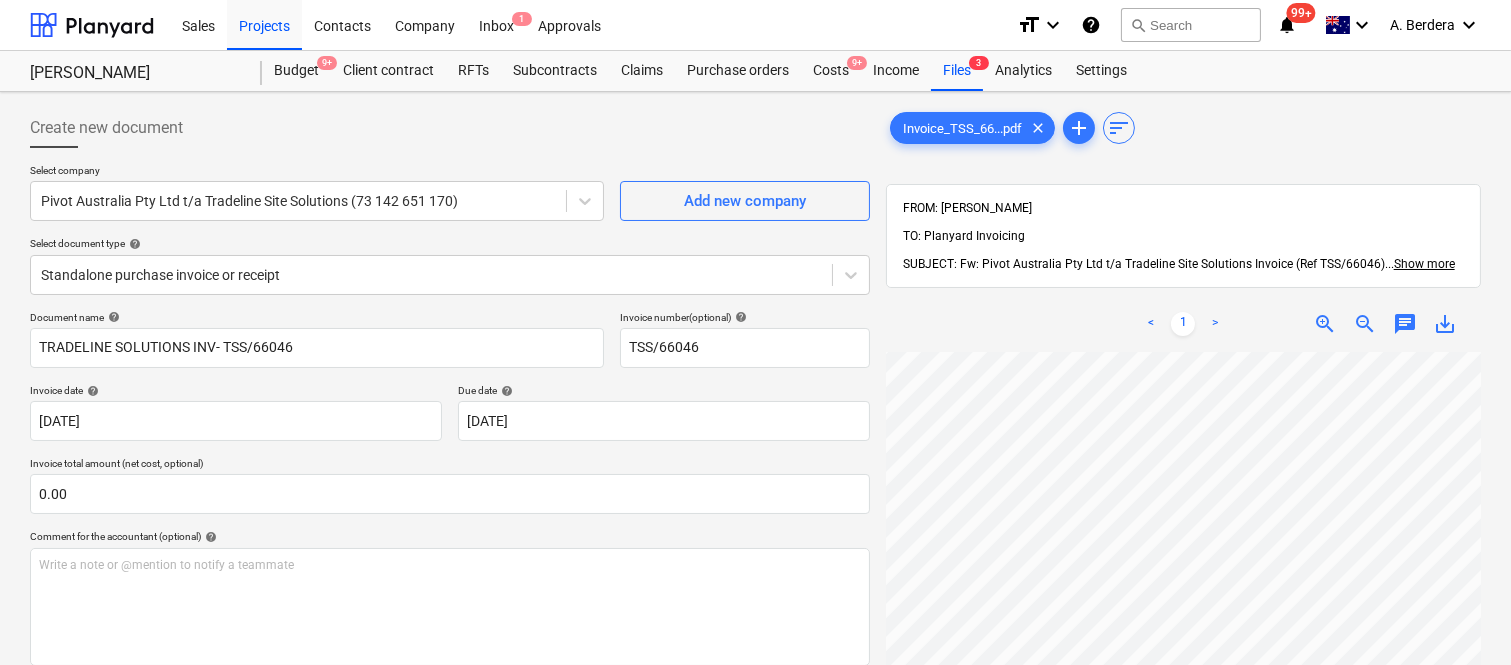 scroll, scrollTop: 215, scrollLeft: 65, axis: both 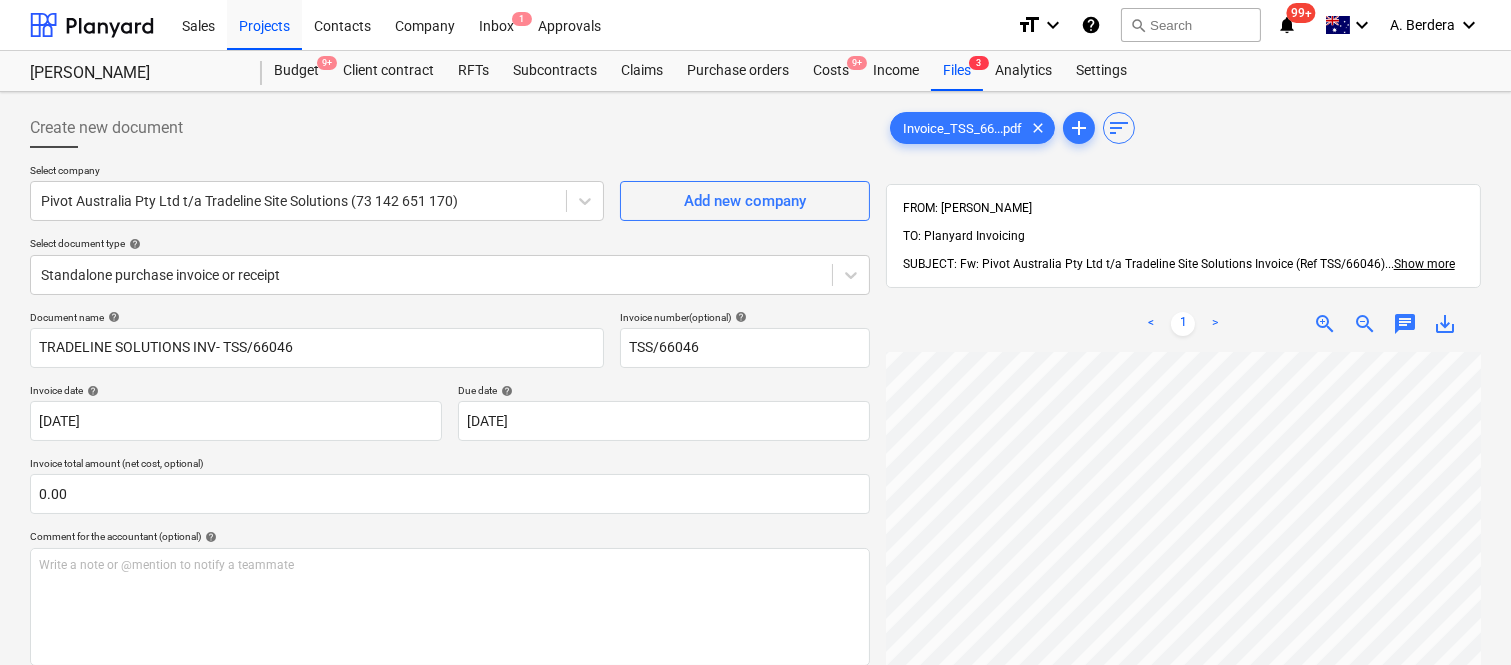 click on "< 1 > zoom_in zoom_out chat 0 save_alt" at bounding box center (1183, 628) 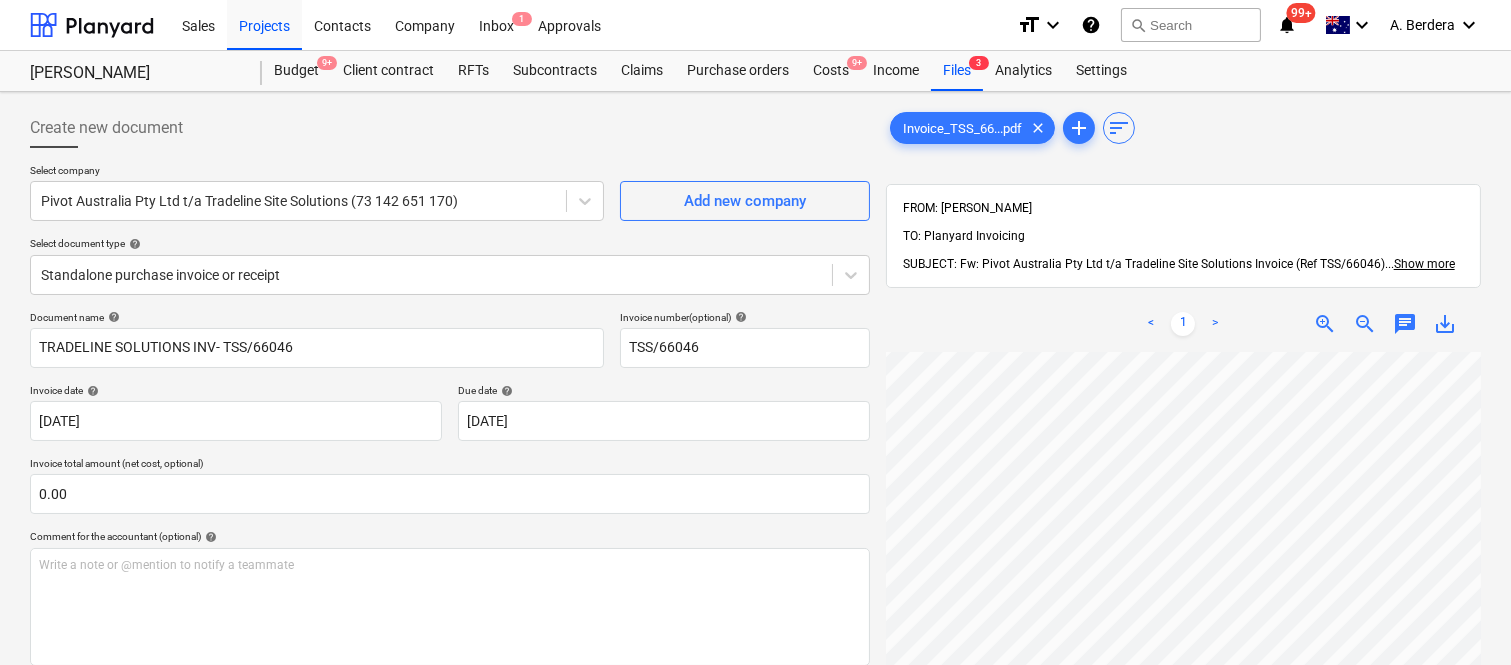 scroll, scrollTop: 600, scrollLeft: 455, axis: both 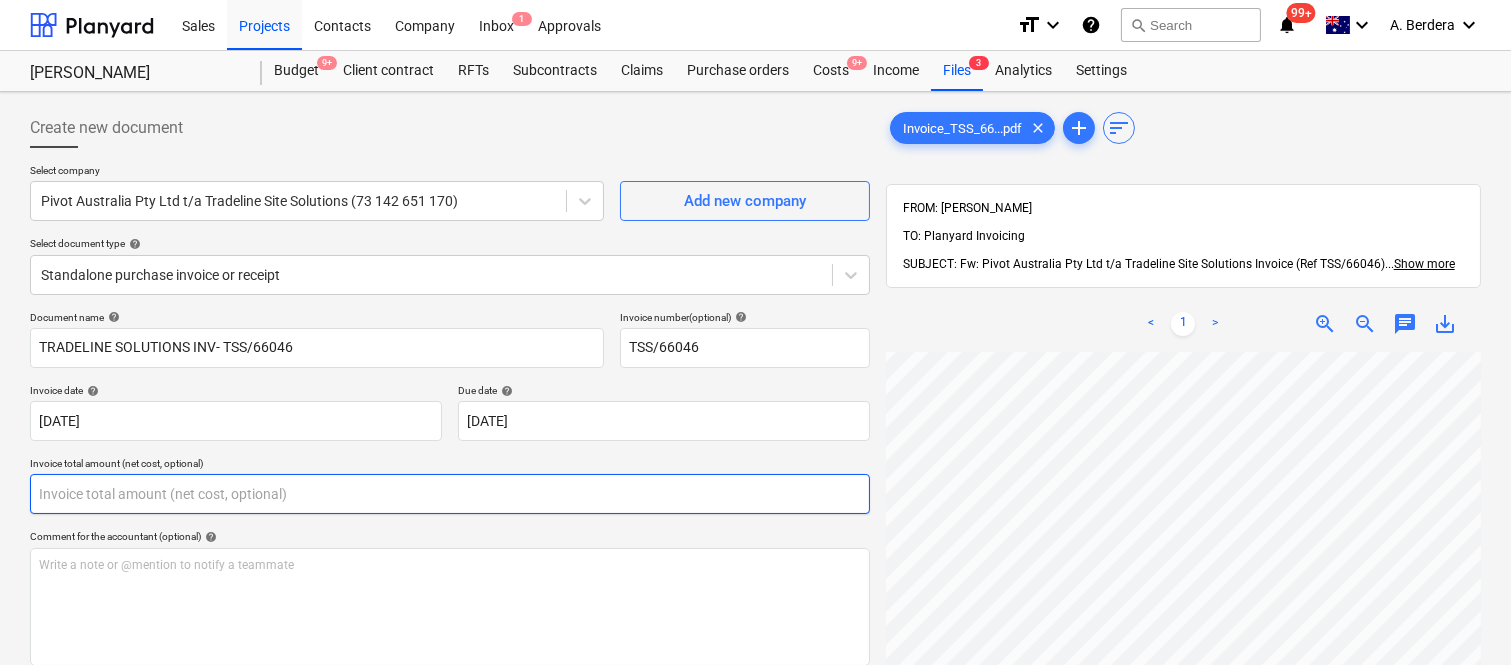 click on "0.00" at bounding box center [450, 494] 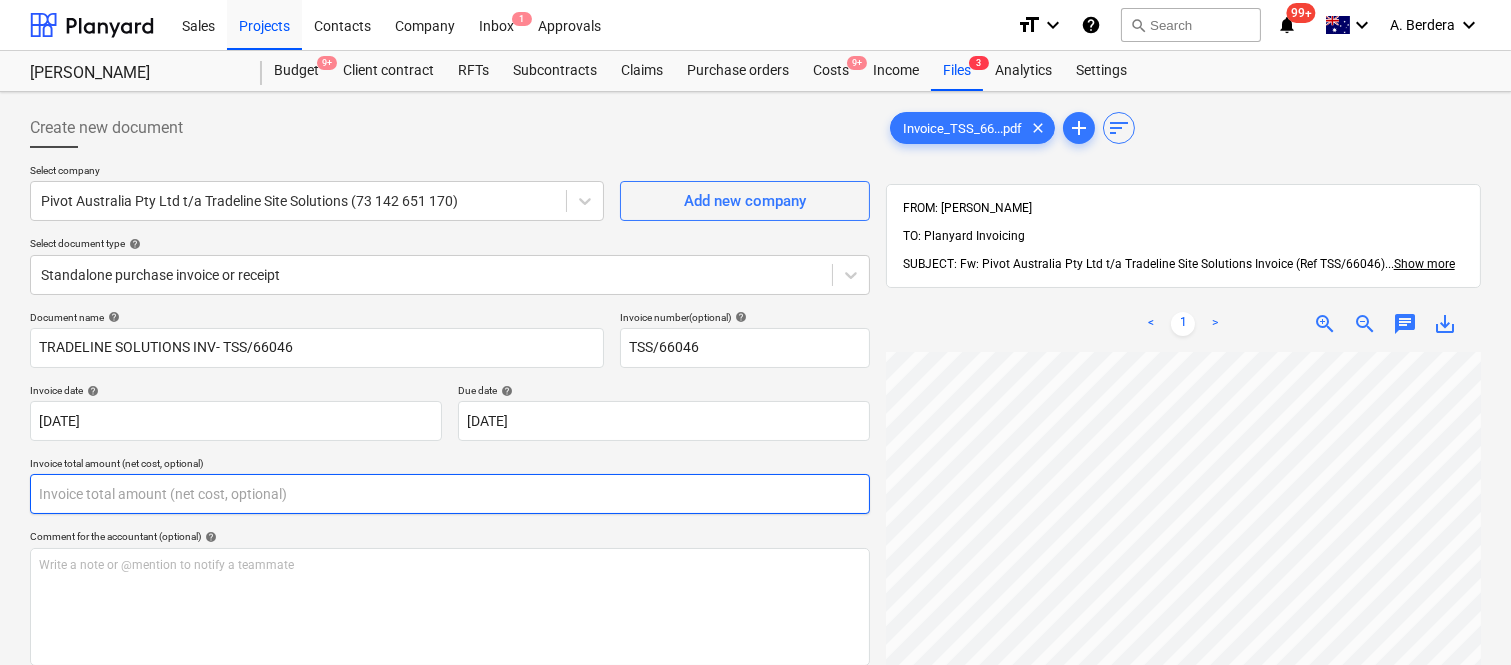 paste on "361.6" 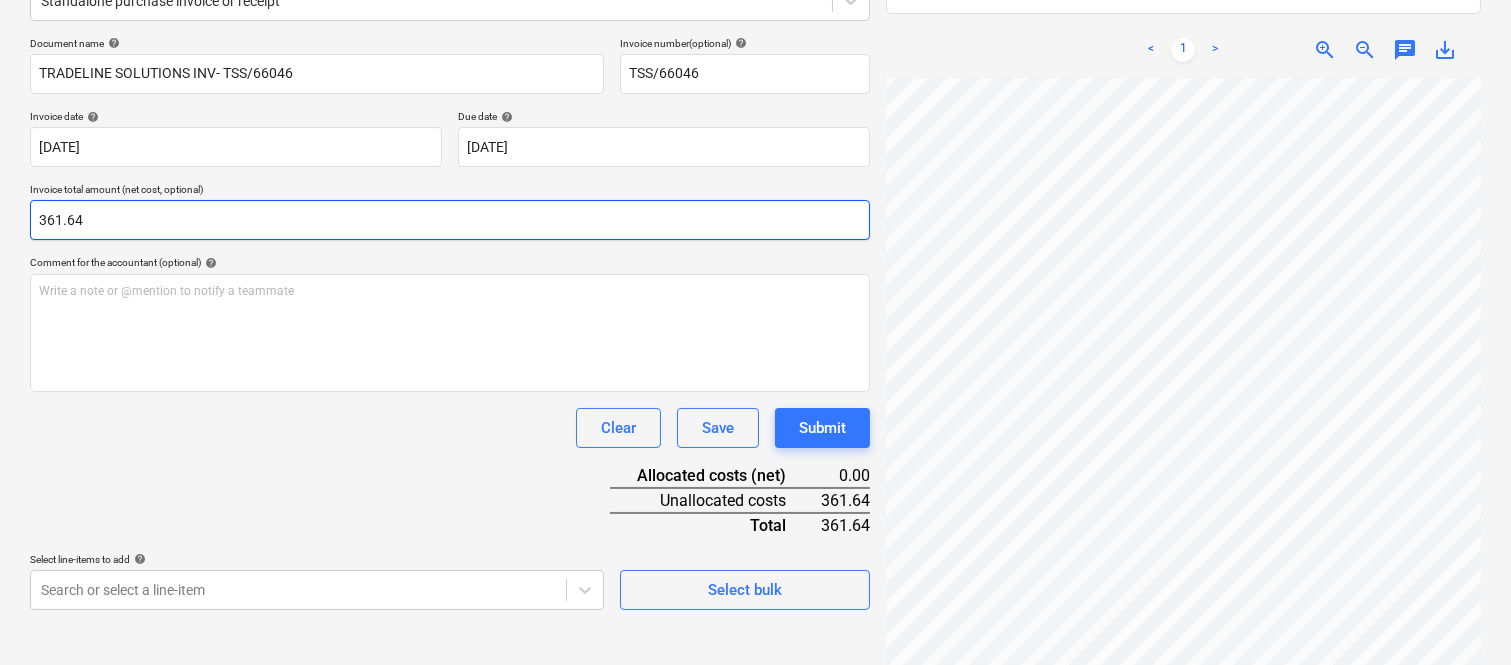 scroll, scrollTop: 285, scrollLeft: 0, axis: vertical 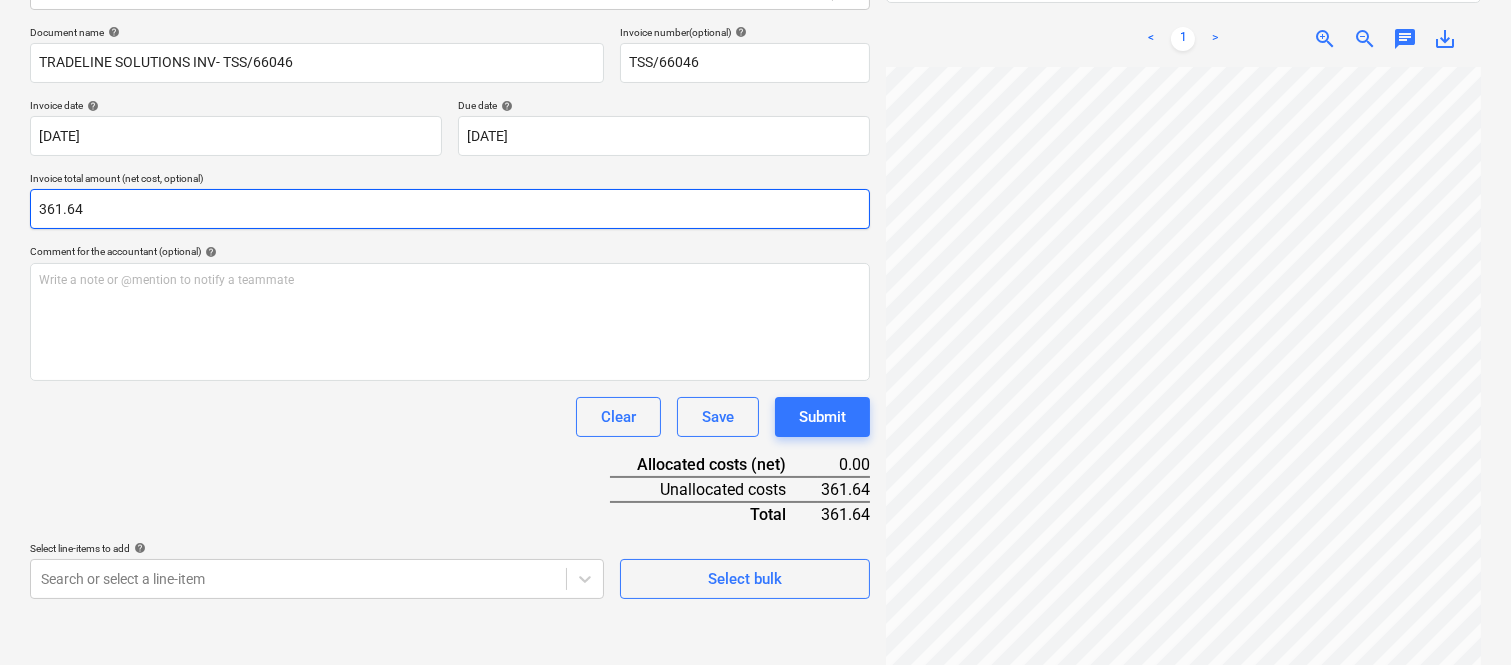 type on "361.64" 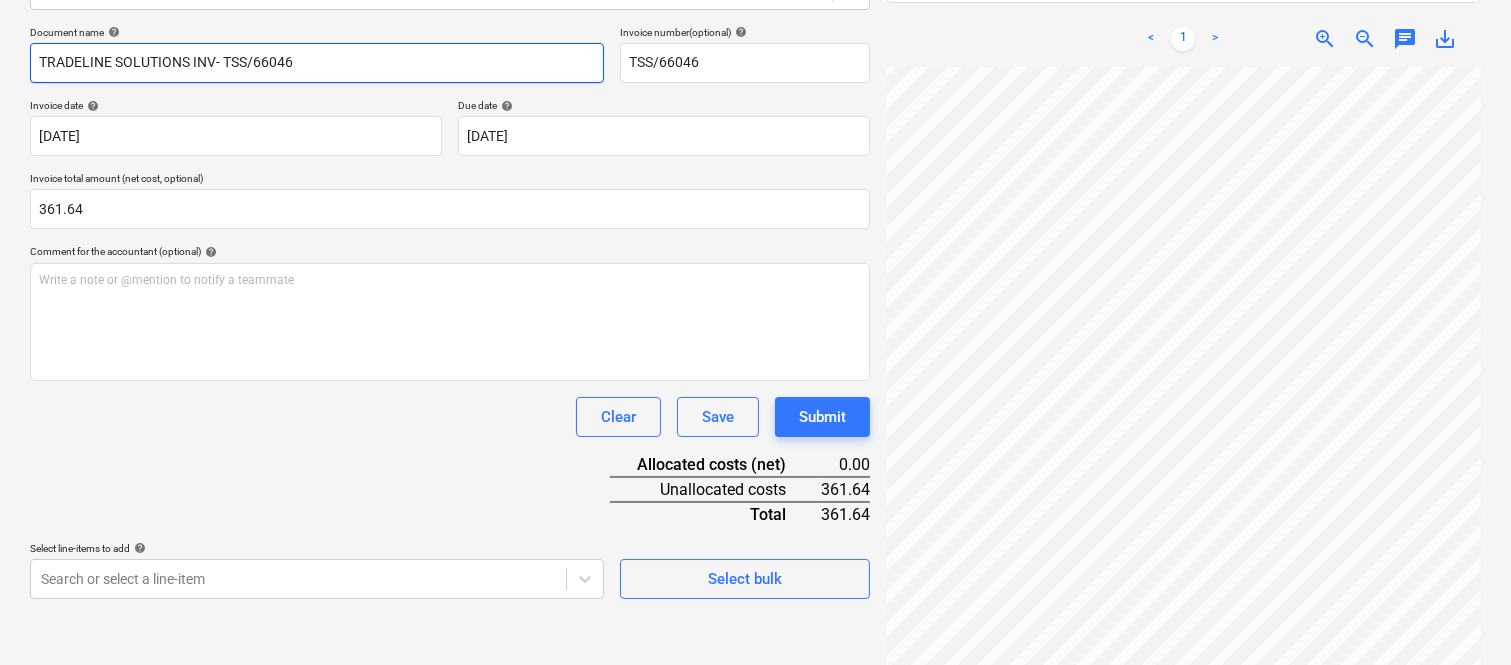 click on "TRADELINE SOLUTIONS INV- TSS/66046" at bounding box center [317, 63] 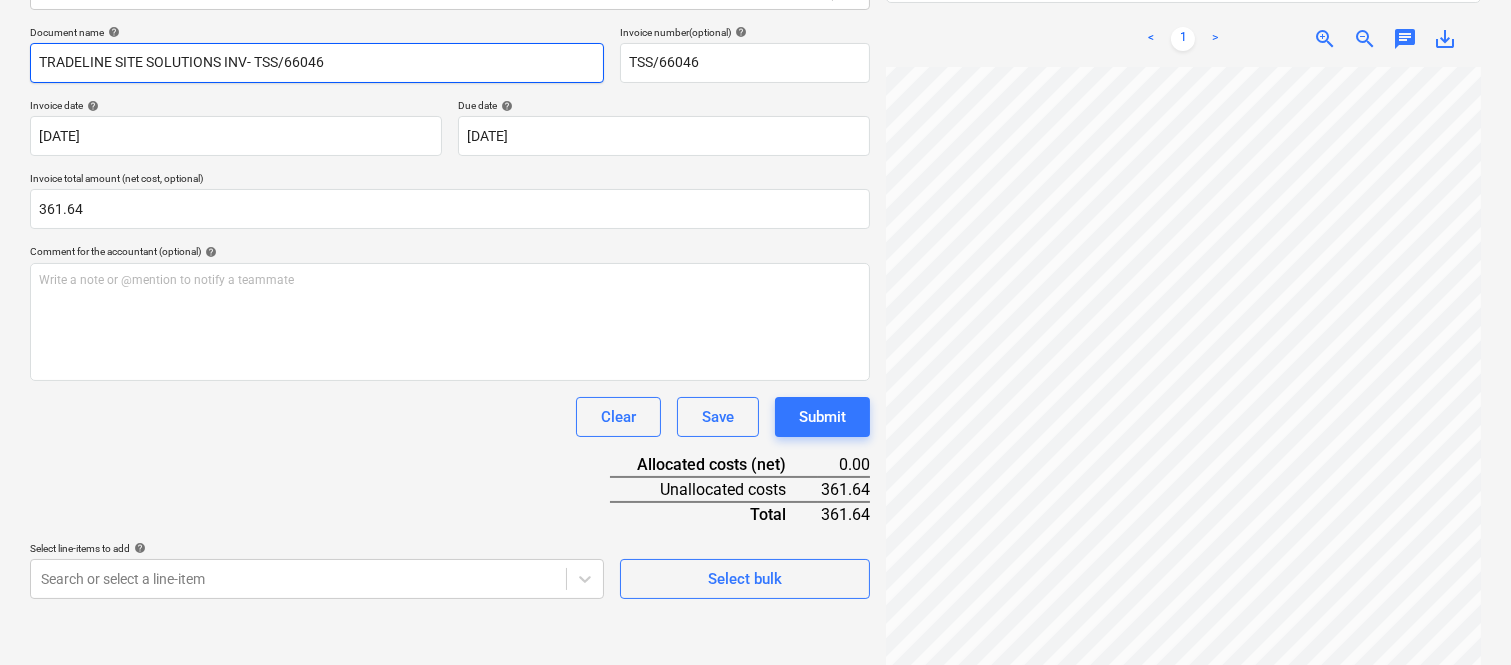type on "TRADELINE SITE SOLUTIONS INV- TSS/66046" 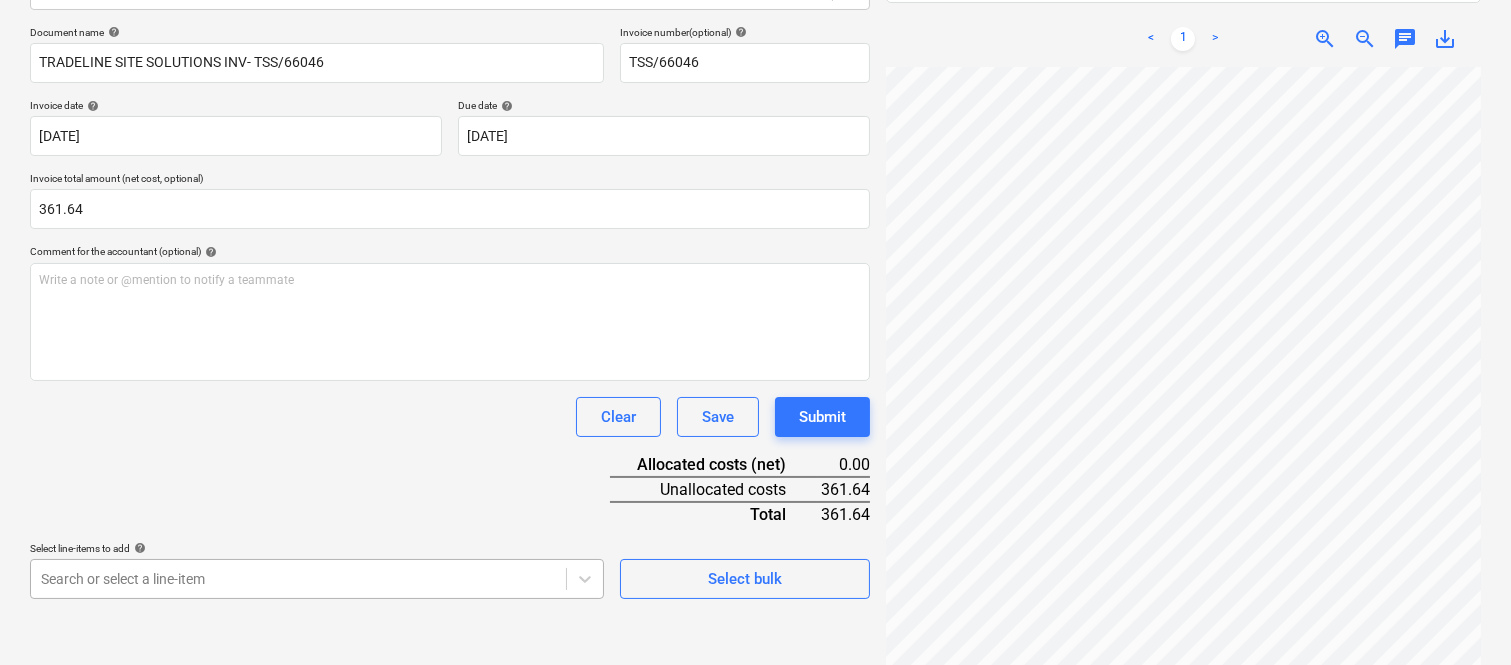 click on "Sales Projects Contacts Company Inbox 1 Approvals format_size keyboard_arrow_down help search Search notifications 99+ keyboard_arrow_down A. Berdera keyboard_arrow_down Della Rosa Budget 9+ Client contract RFTs Subcontracts Claims Purchase orders Costs 9+ Income Files 3 Analytics Settings Create new document Select company Pivot Australia Pty Ltd t/a Tradeline Site Solutions (73 142 651 170)  Add new company Select document type help Standalone purchase invoice or receipt Document name help TRADELINE SITE SOLUTIONS INV- TSS/66046 Invoice number  (optional) help TSS/66046 Invoice date help 10 Jul 2025 10.07.2025 Press the down arrow key to interact with the calendar and
select a date. Press the question mark key to get the keyboard shortcuts for changing dates. Due date help 30 Aug 2025 30.08.2025 Press the down arrow key to interact with the calendar and
select a date. Press the question mark key to get the keyboard shortcuts for changing dates. Invoice total amount (net cost, optional) 361.64 help" at bounding box center [755, 47] 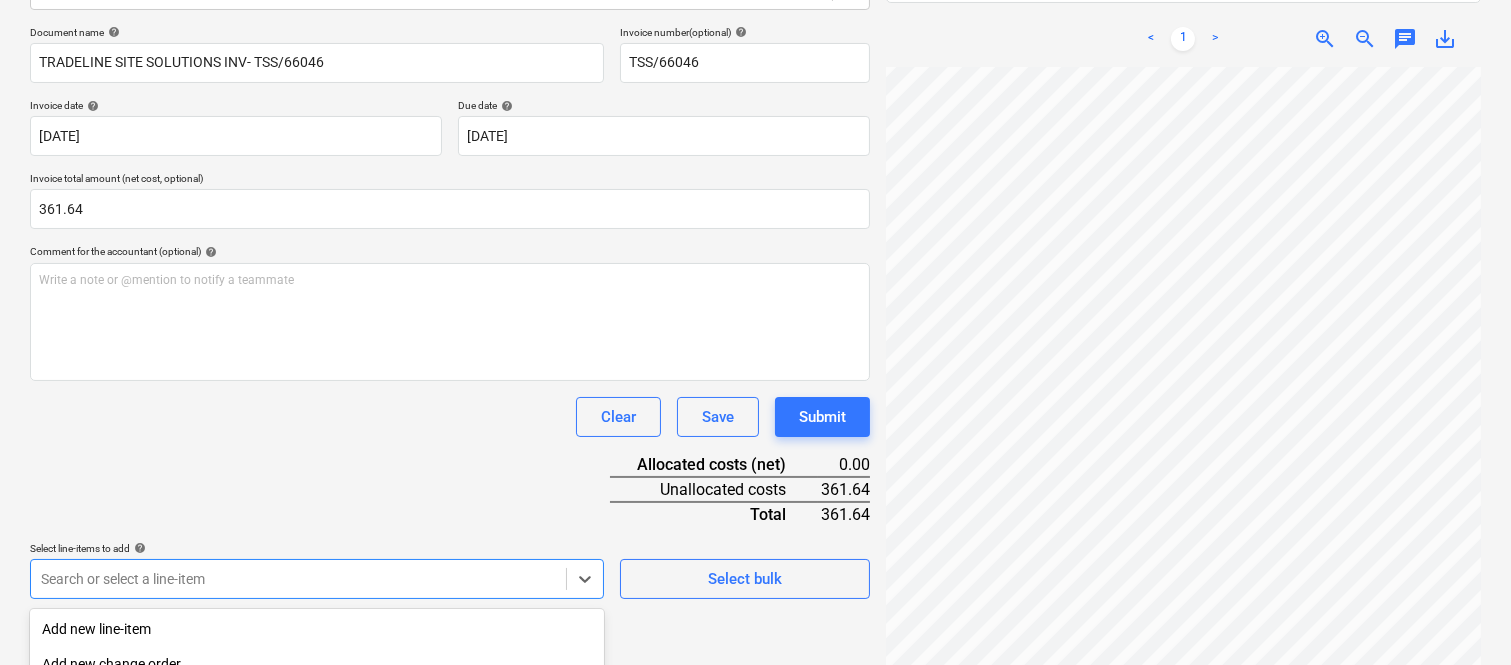 scroll, scrollTop: 532, scrollLeft: 0, axis: vertical 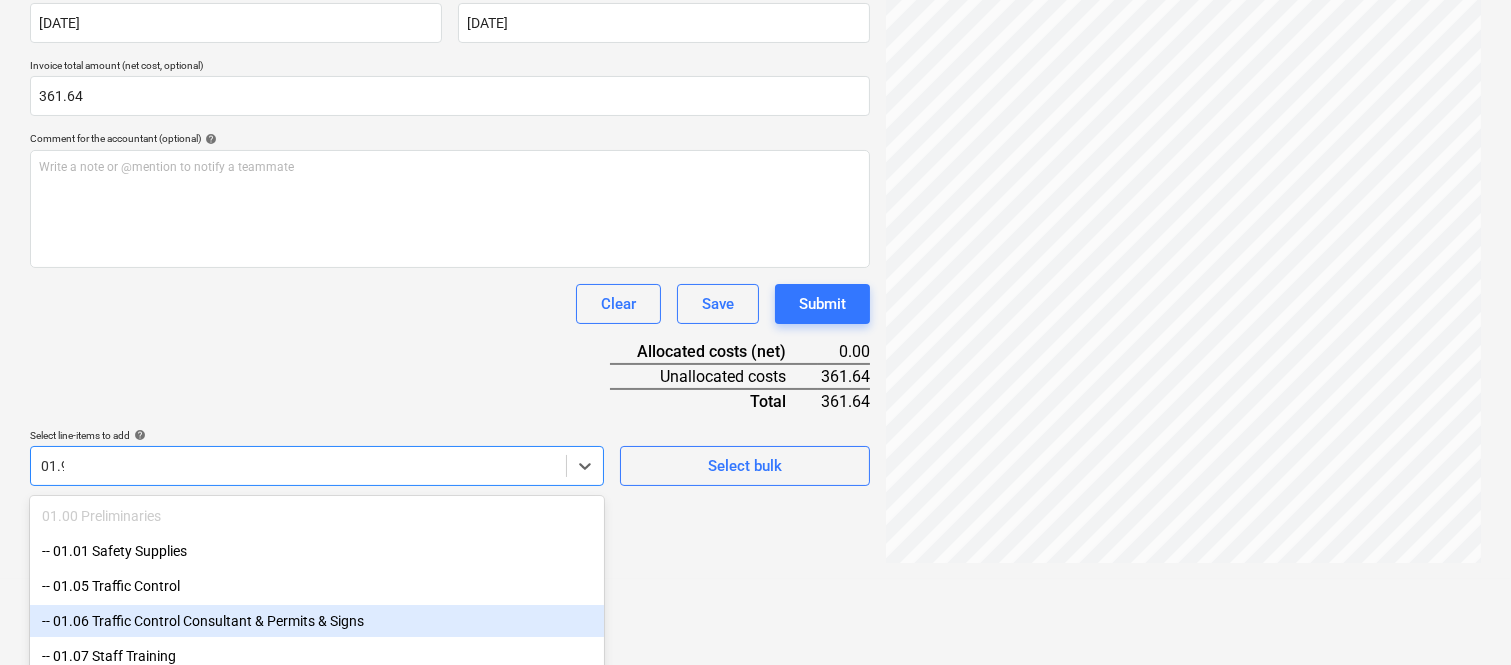 type on "01.90" 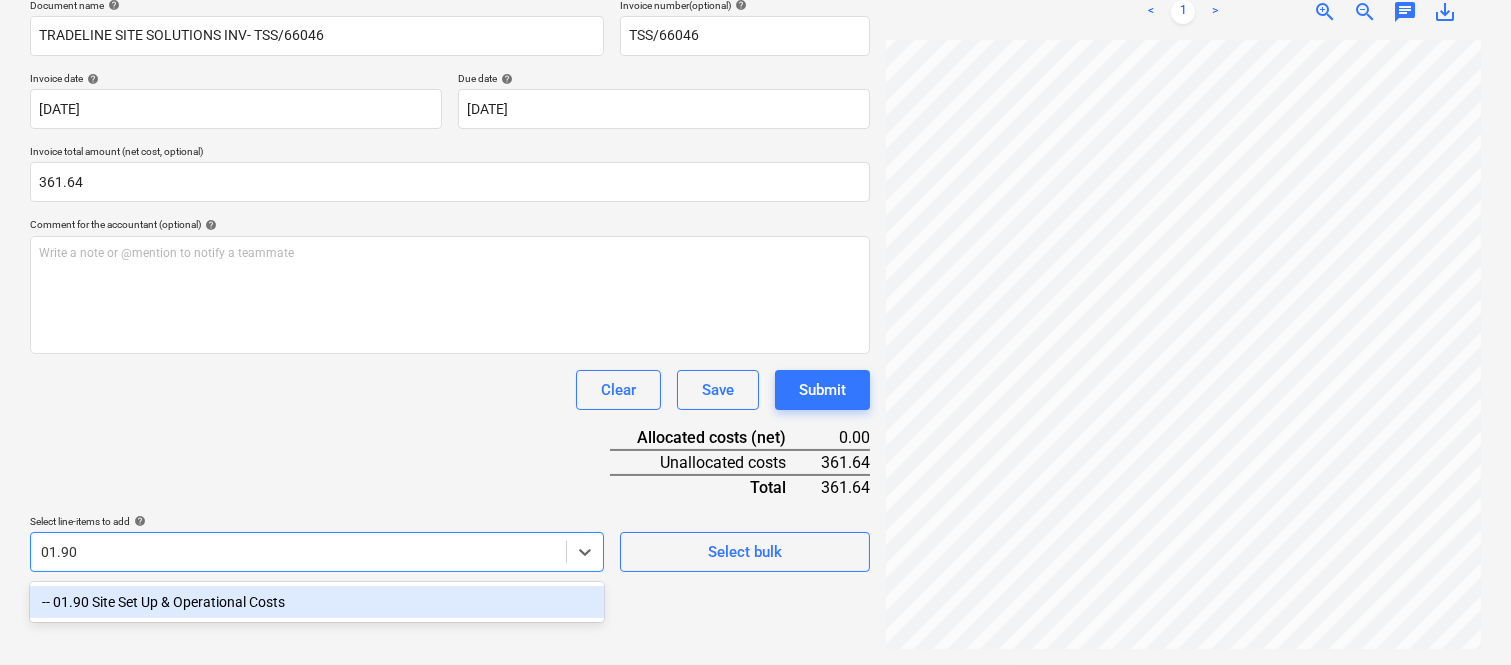 scroll, scrollTop: 285, scrollLeft: 0, axis: vertical 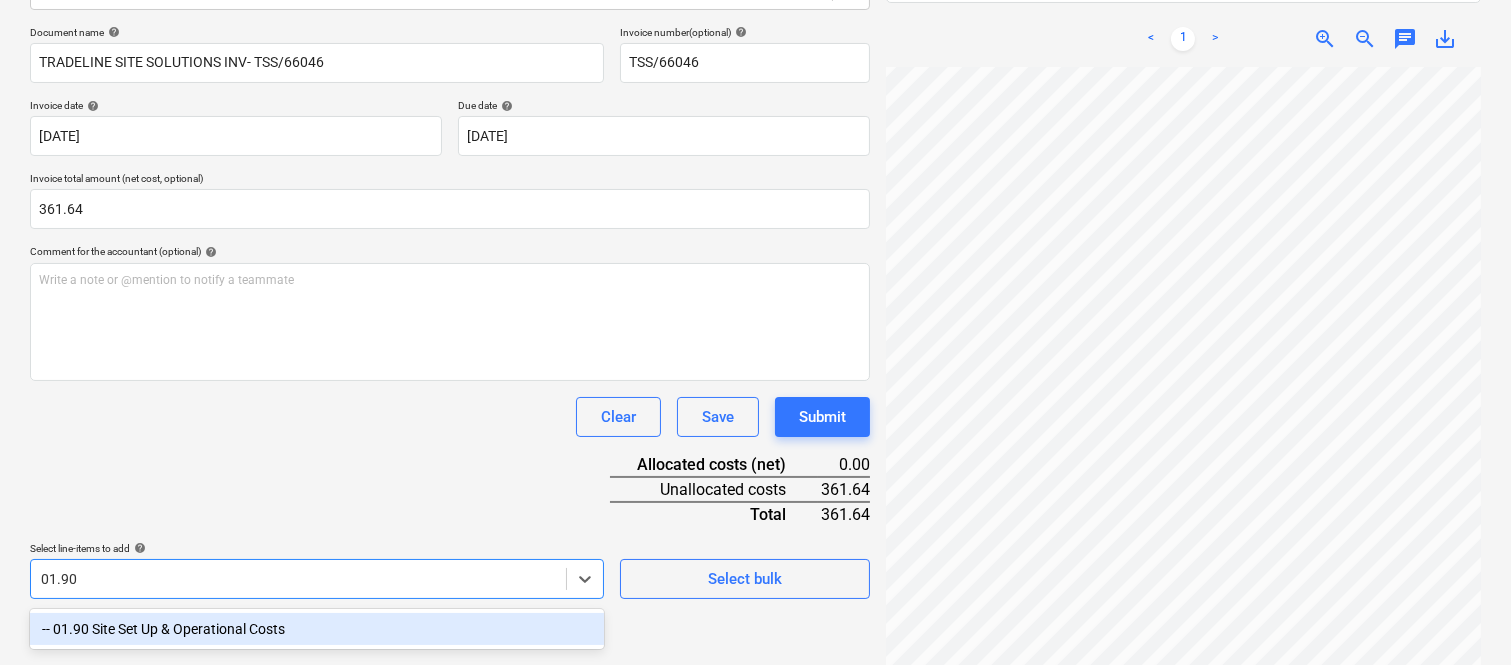 click on "--  01.90 Site Set Up & Operational Costs" at bounding box center (317, 629) 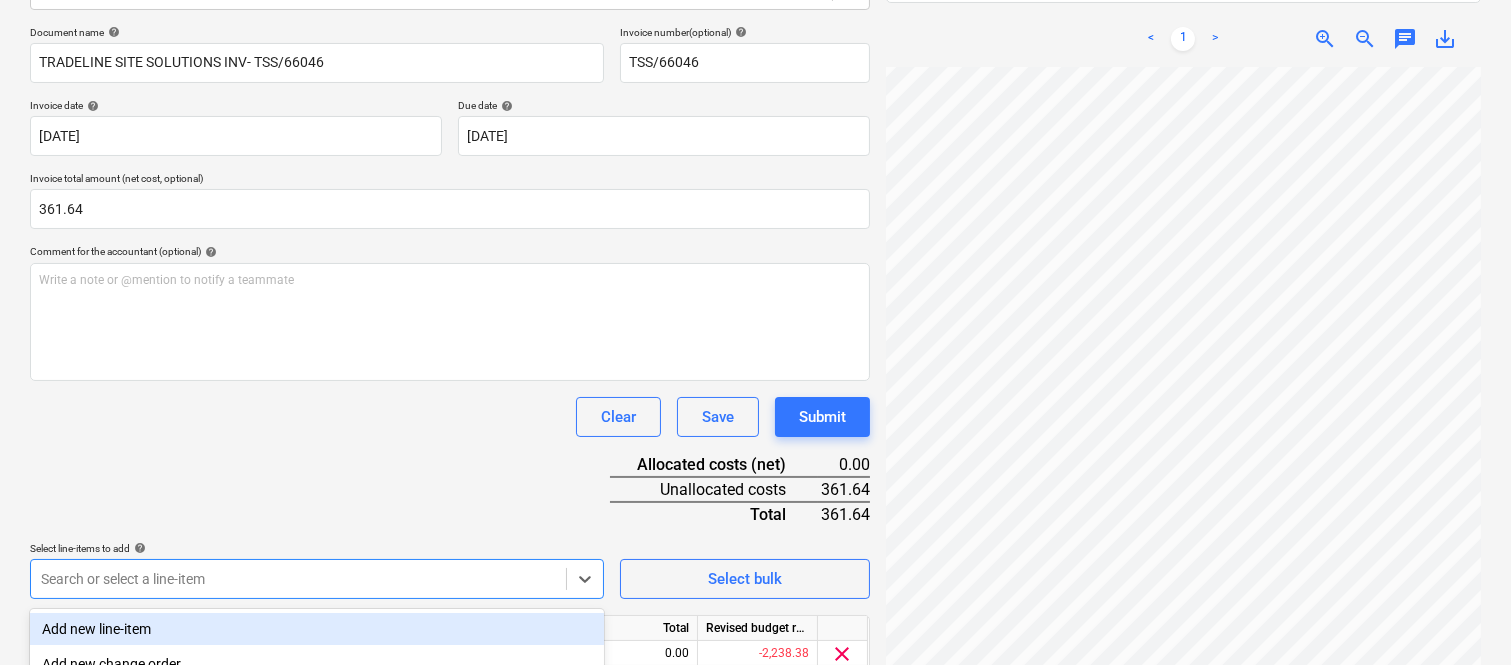 click on "Document name help TRADELINE SITE SOLUTIONS INV- TSS/66046 Invoice number  (optional) help TSS/66046 Invoice date help 10 Jul 2025 10.07.2025 Press the down arrow key to interact with the calendar and
select a date. Press the question mark key to get the keyboard shortcuts for changing dates. Due date help 30 Aug 2025 30.08.2025 Press the down arrow key to interact with the calendar and
select a date. Press the question mark key to get the keyboard shortcuts for changing dates. Invoice total amount (net cost, optional) 361.64 Comment for the accountant (optional) help Write a note or @mention to notify a teammate ﻿ Clear Save Submit Allocated costs (net) 0.00 Unallocated costs 361.64 Total 361.64 Select line-items to add help option --  01.90 Site Set Up & Operational Costs, selected. Search or select a line-item Select bulk Line-item name Unit Quantity Unit price Total Revised budget remaining 01.90 Site Set Up & Operational Costs 0.00 0.00 0.00 -2,238.38 clear Clear Save Submit" at bounding box center (450, 378) 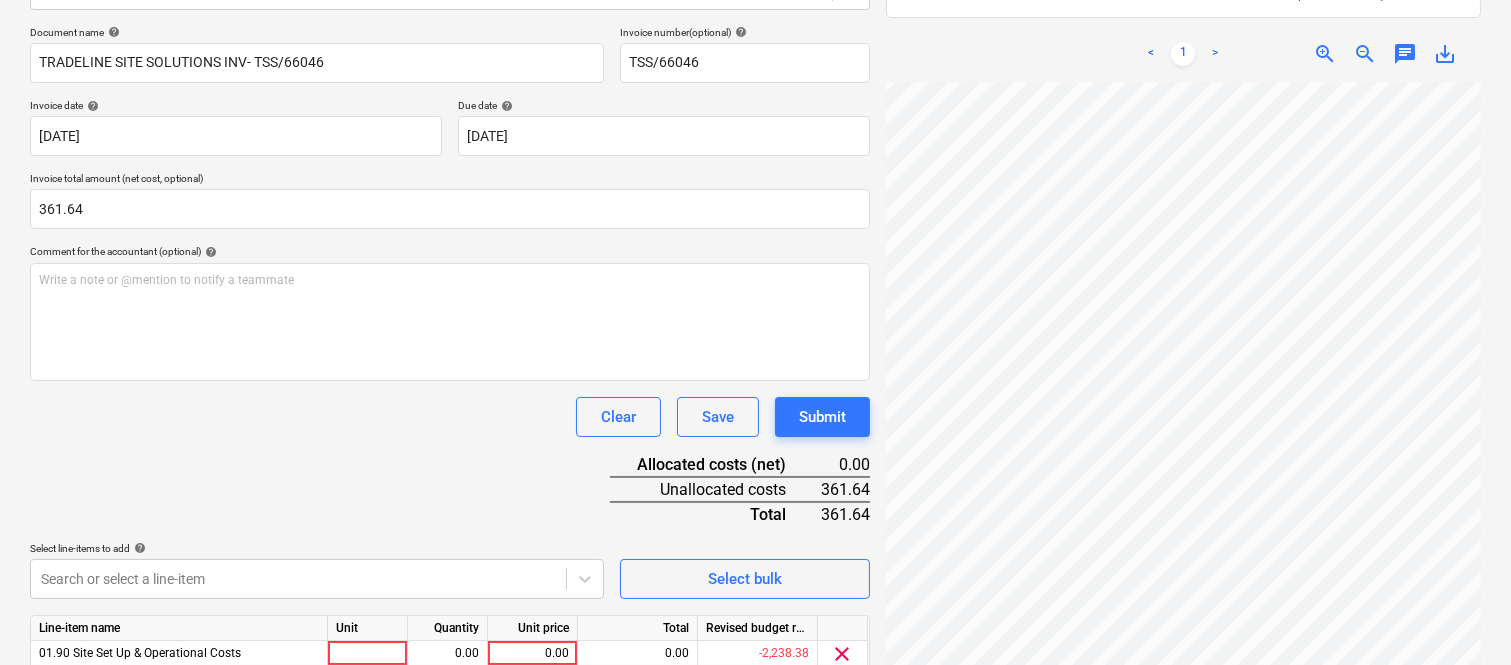 scroll, scrollTop: 367, scrollLeft: 0, axis: vertical 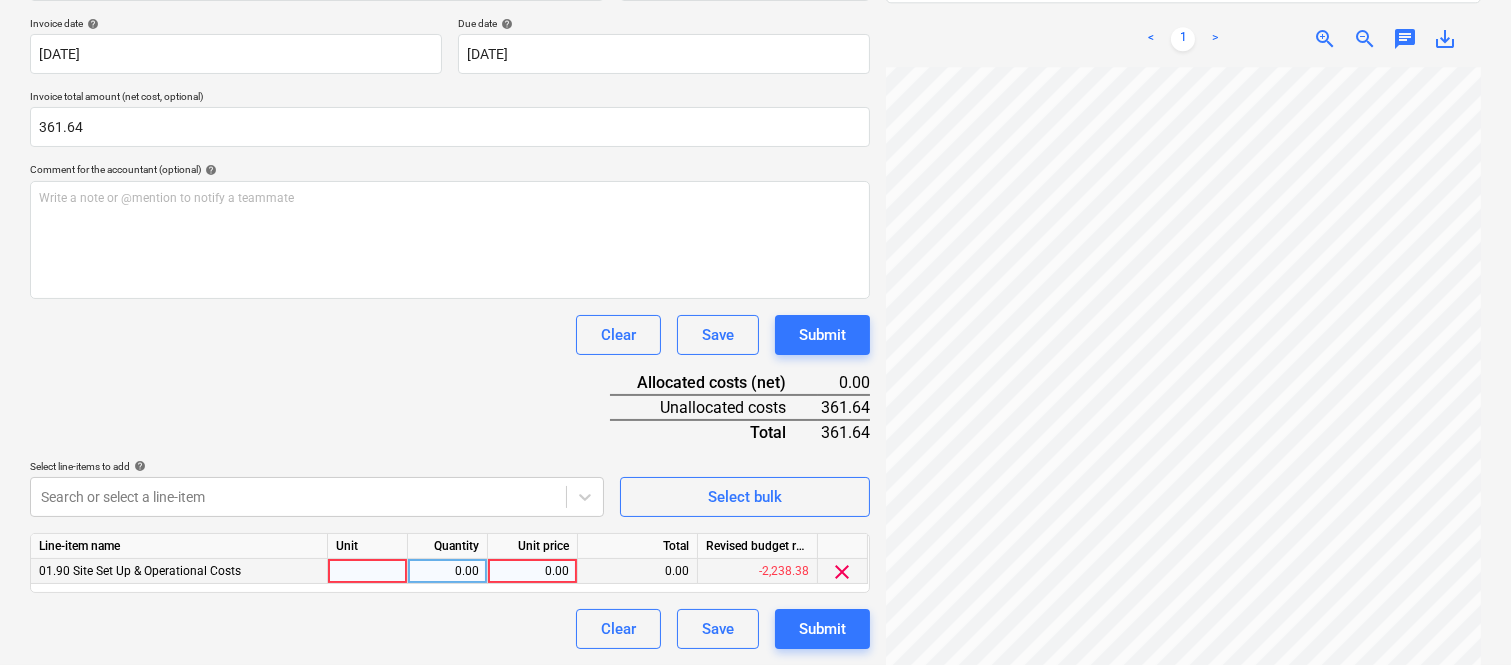 click at bounding box center (368, 571) 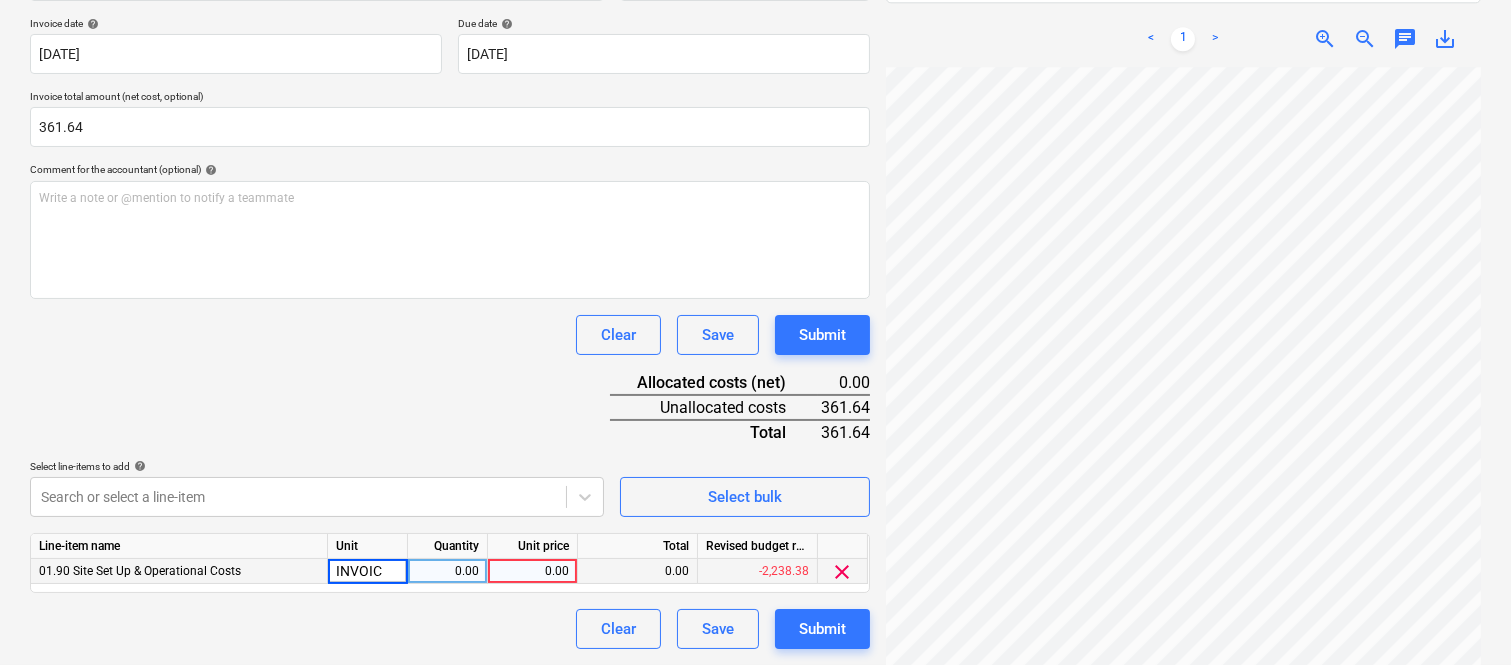 type on "INVOICE" 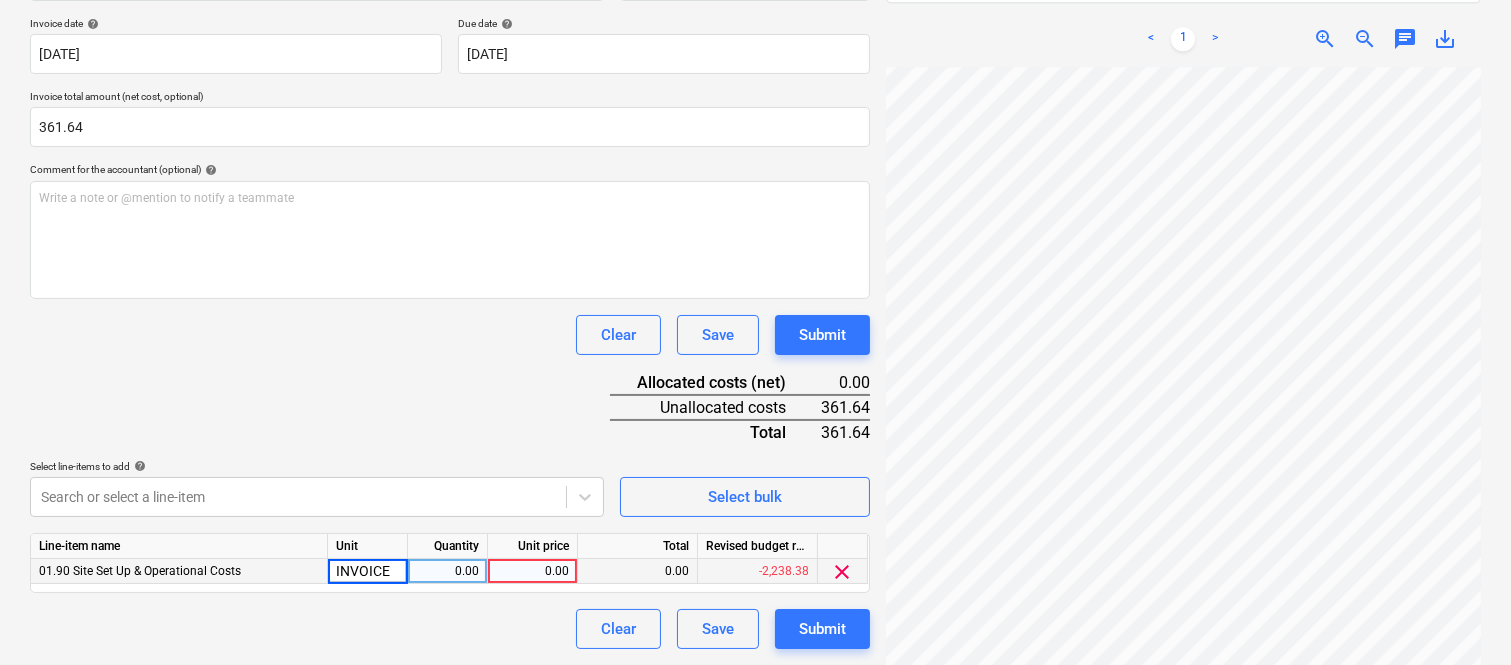 click on "0.00" at bounding box center [447, 571] 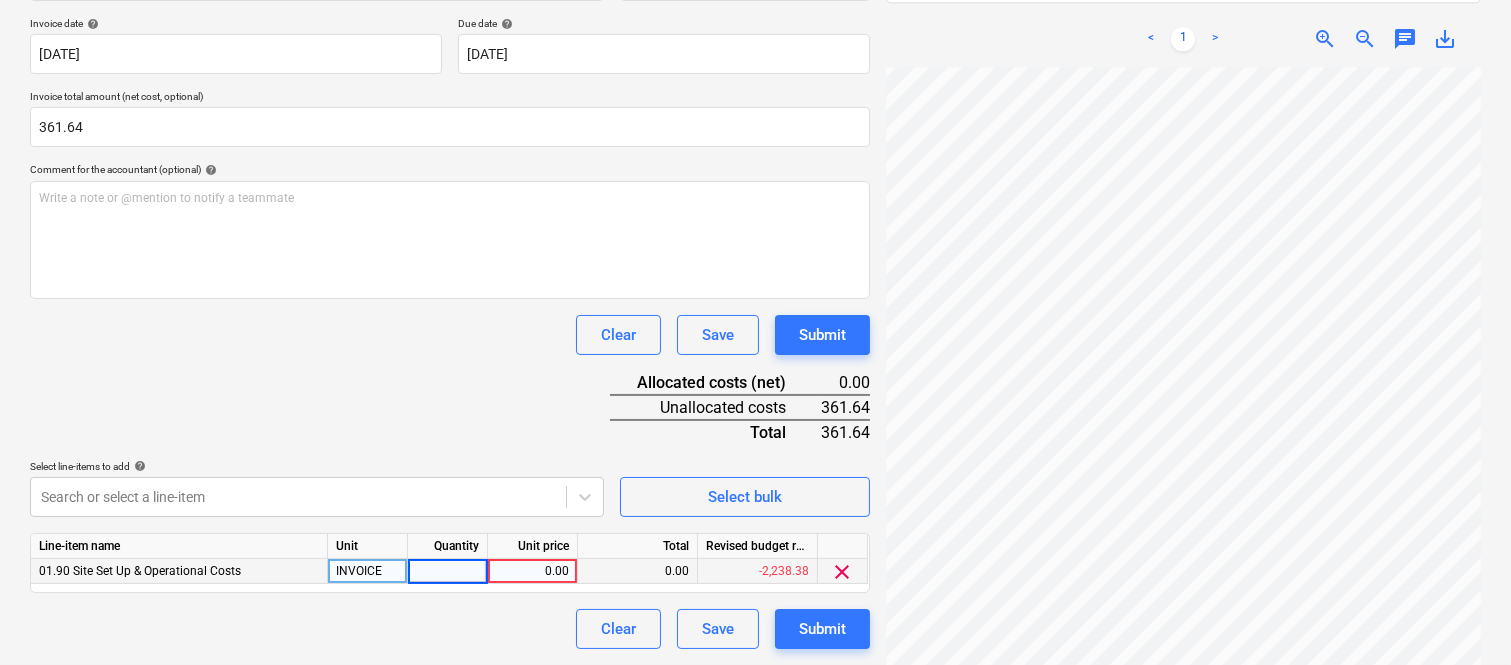 type on "1" 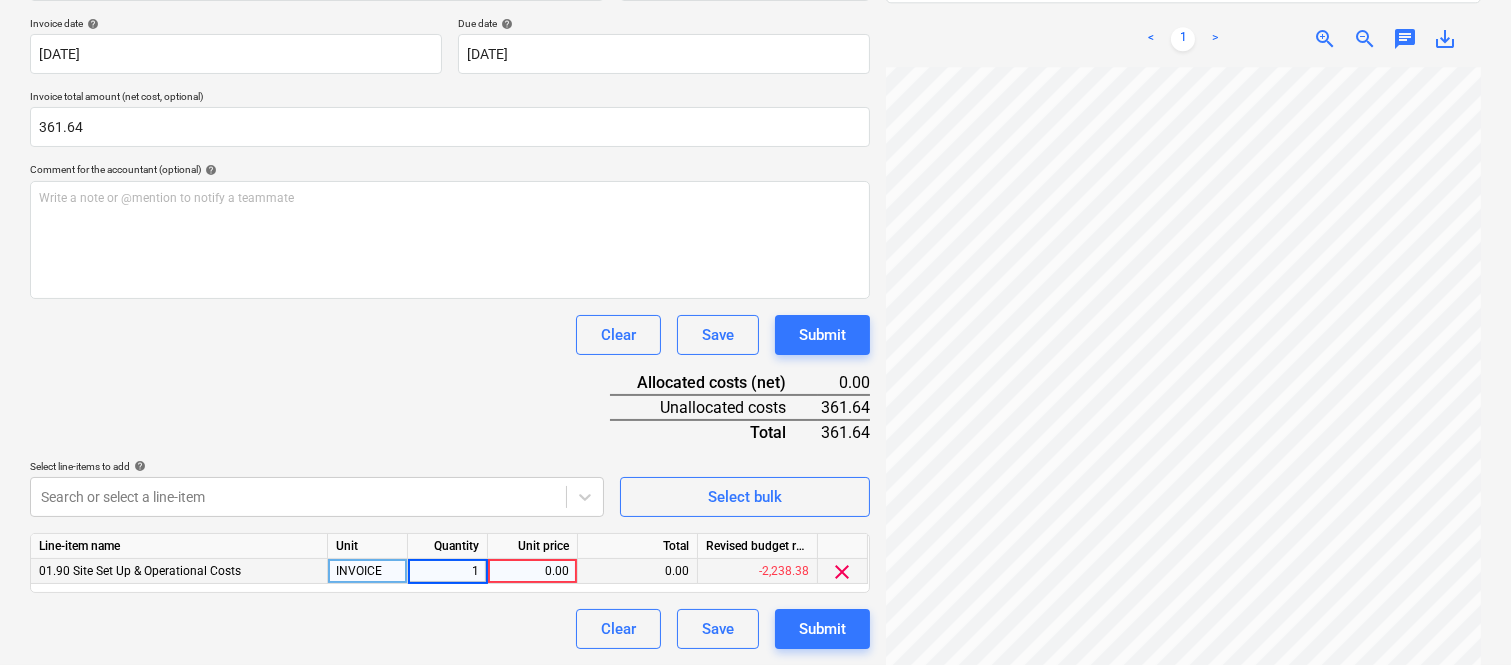 click on "0.00" at bounding box center [532, 571] 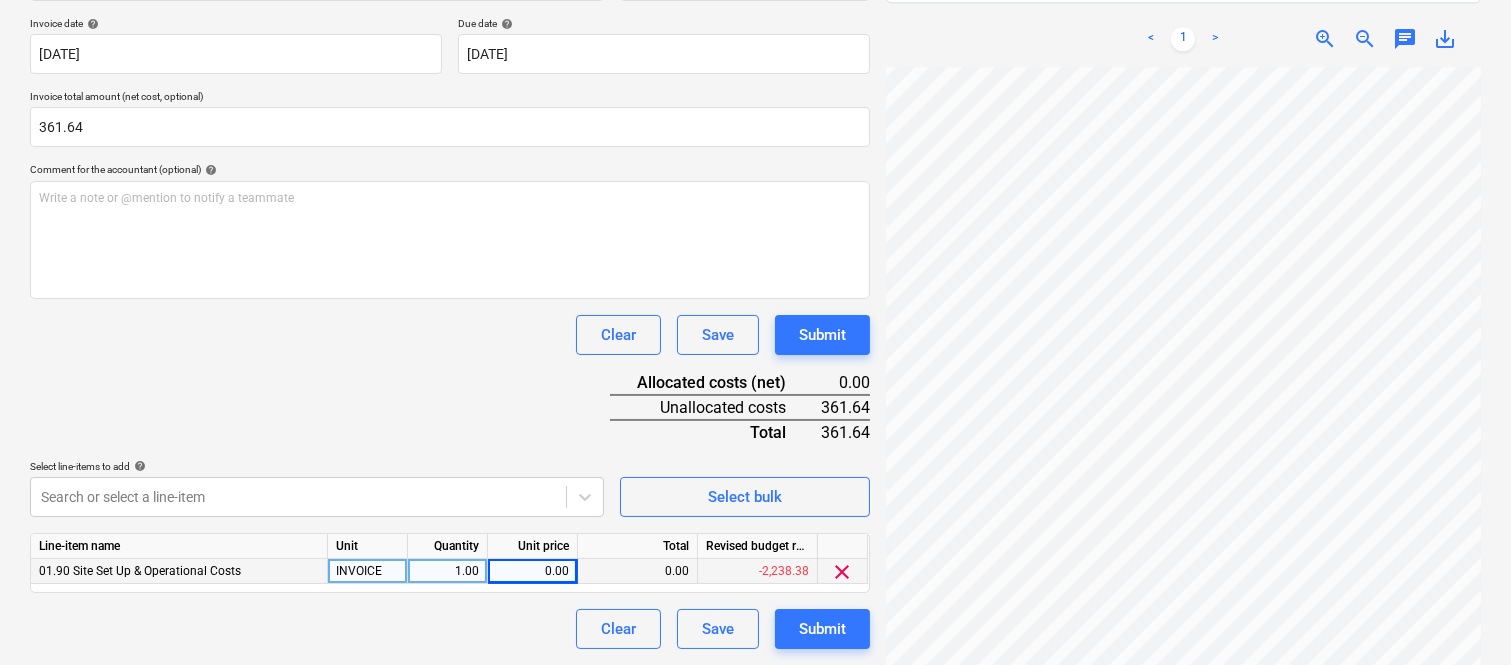 drag, startPoint x: 94, startPoint y: 130, endPoint x: 0, endPoint y: 91, distance: 101.76935 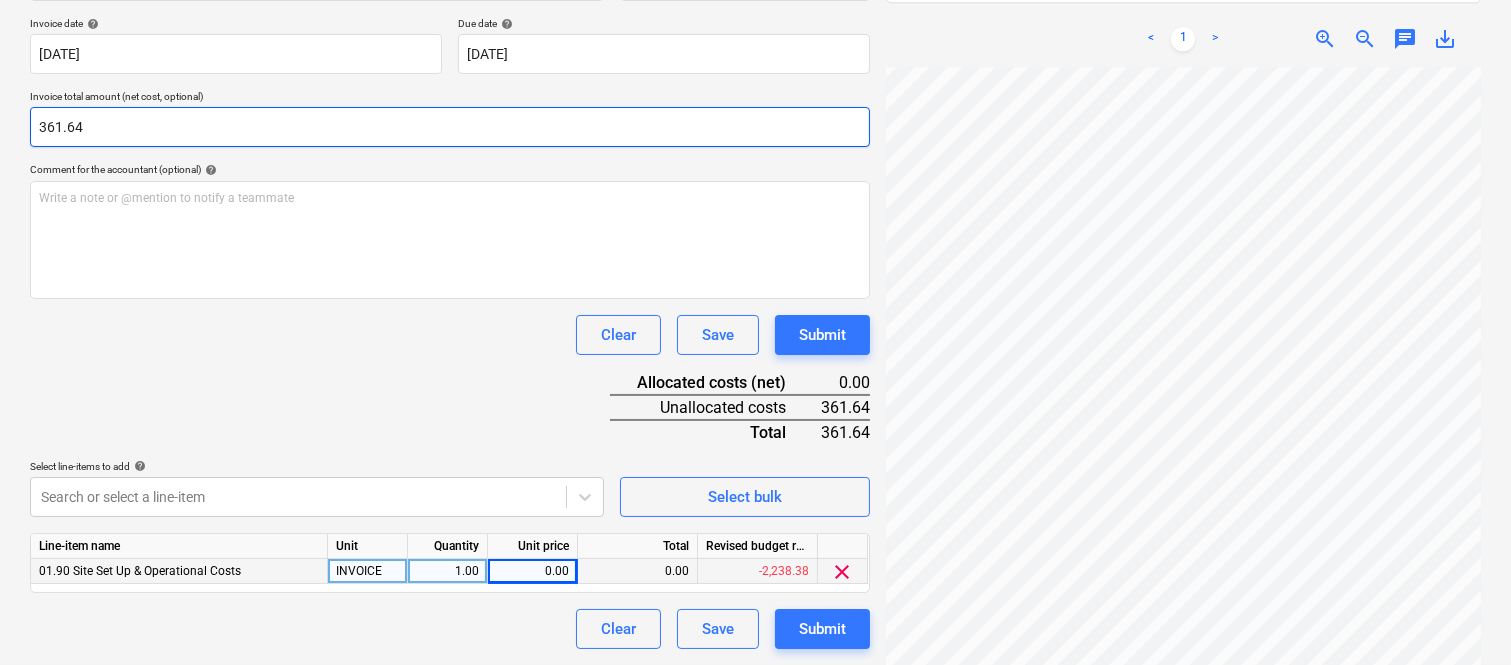 drag, startPoint x: 102, startPoint y: 126, endPoint x: 5, endPoint y: 130, distance: 97.082436 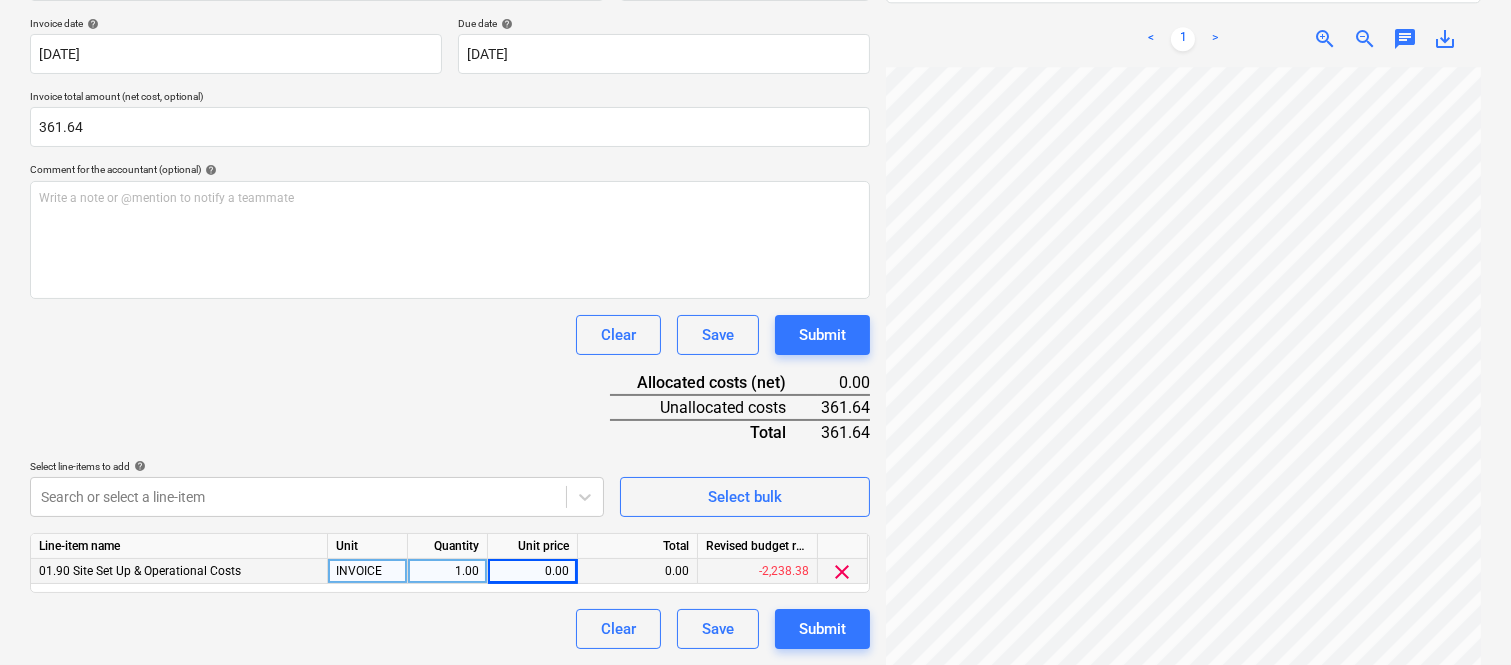 click on "0.00" at bounding box center (532, 571) 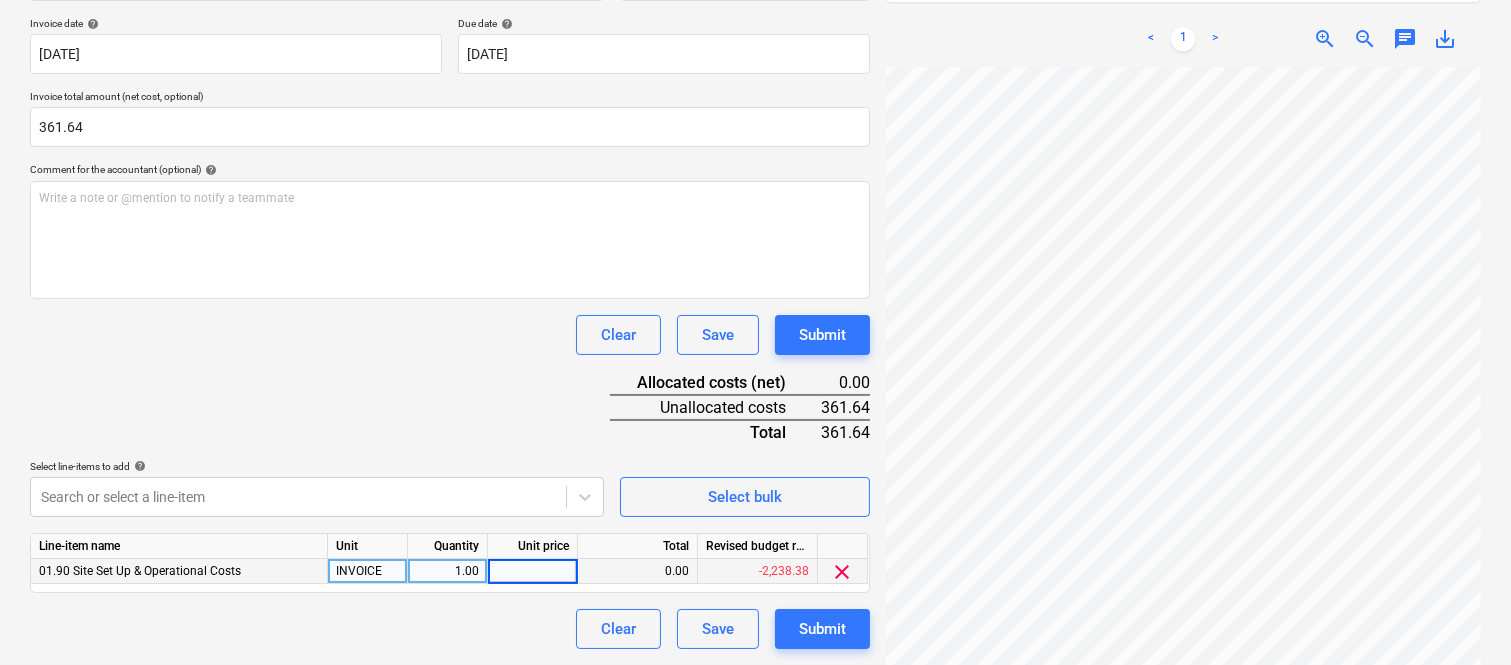type on "361.64" 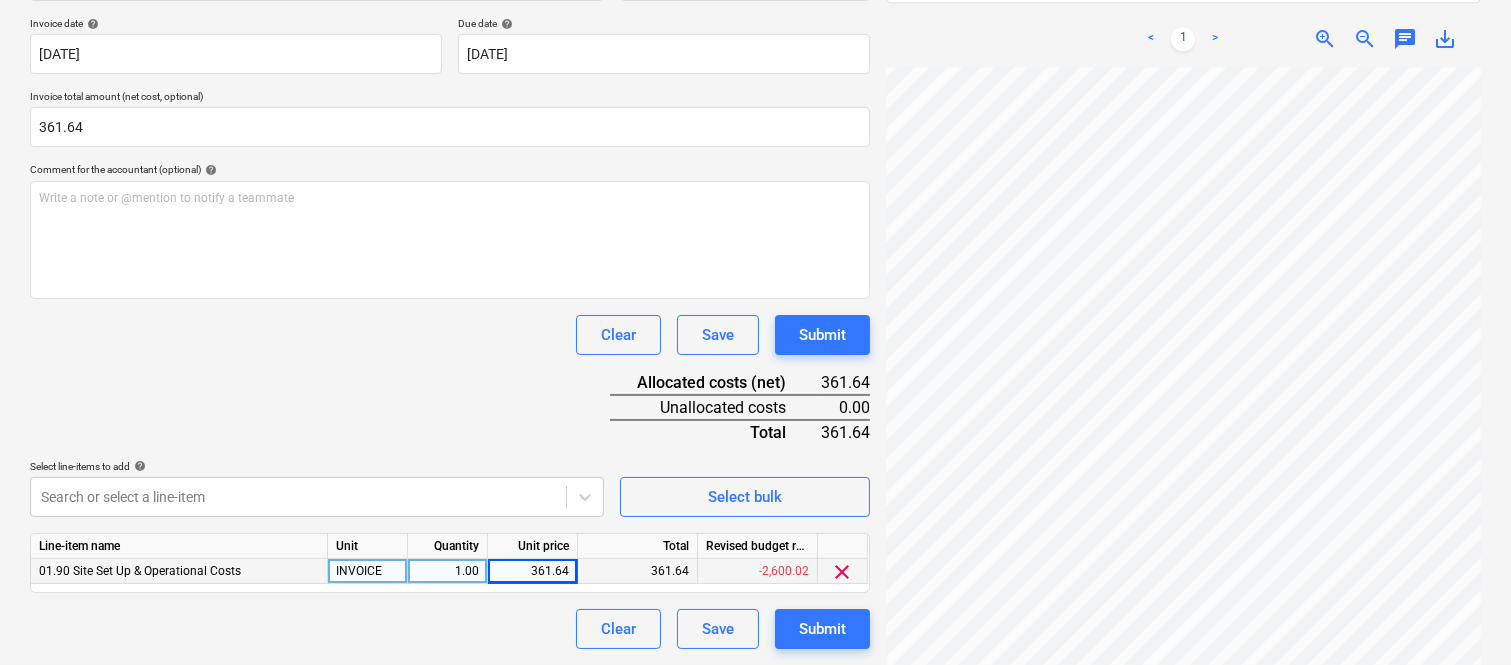 click on "Clear Save Submit" at bounding box center (450, 629) 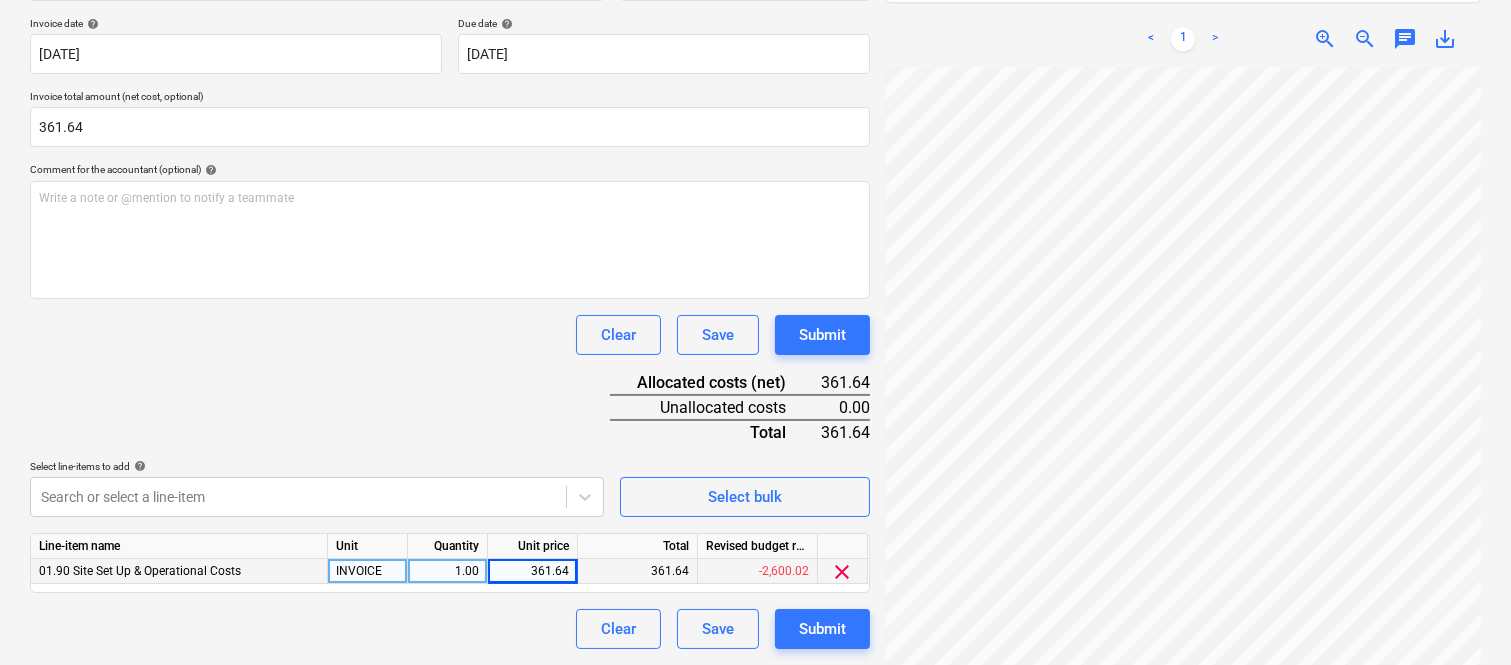 scroll, scrollTop: 541, scrollLeft: 455, axis: both 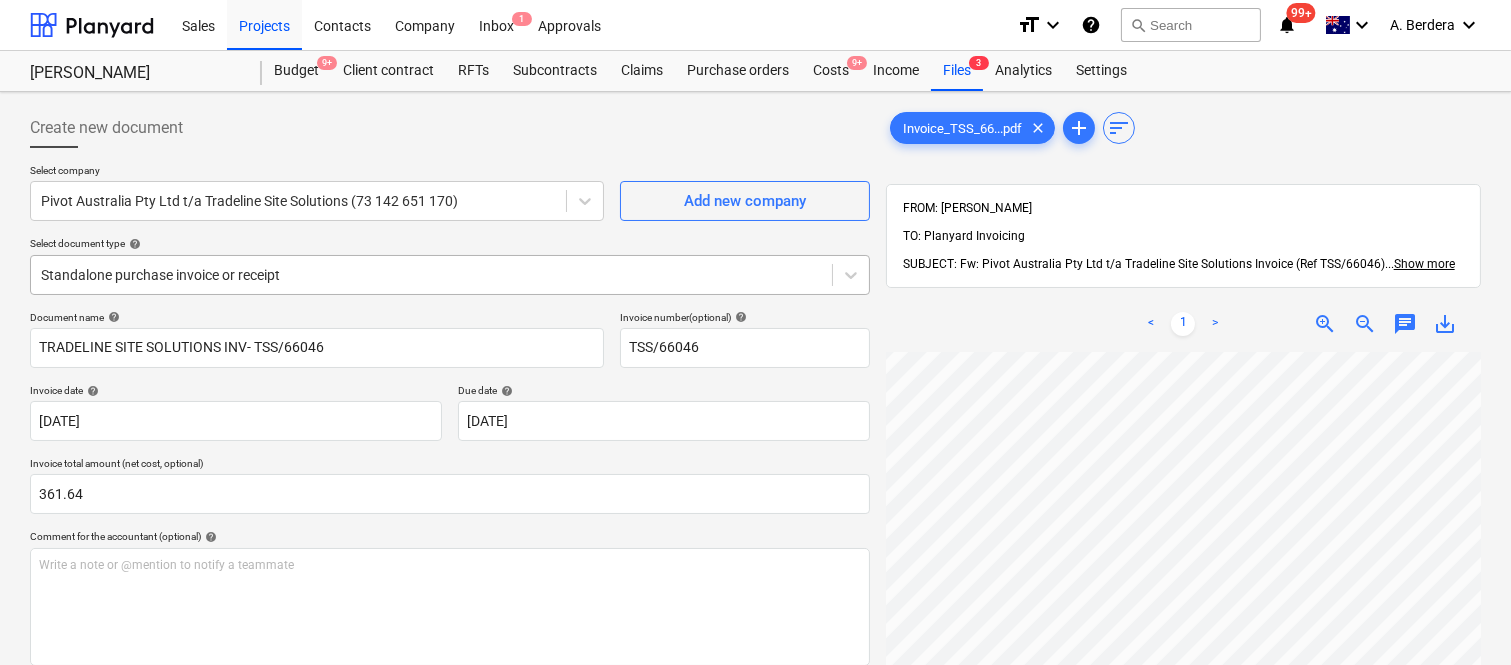 click at bounding box center (431, 275) 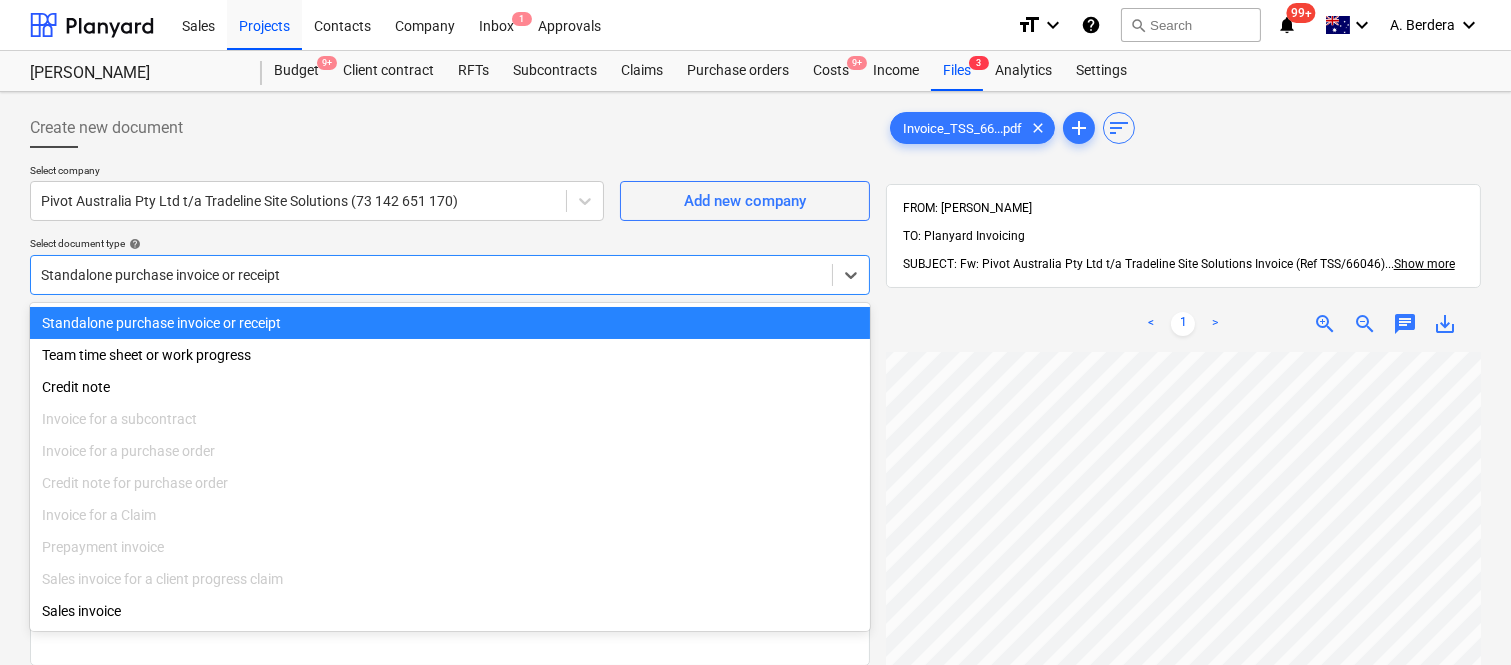 click on "Standalone purchase invoice or receipt" at bounding box center (450, 323) 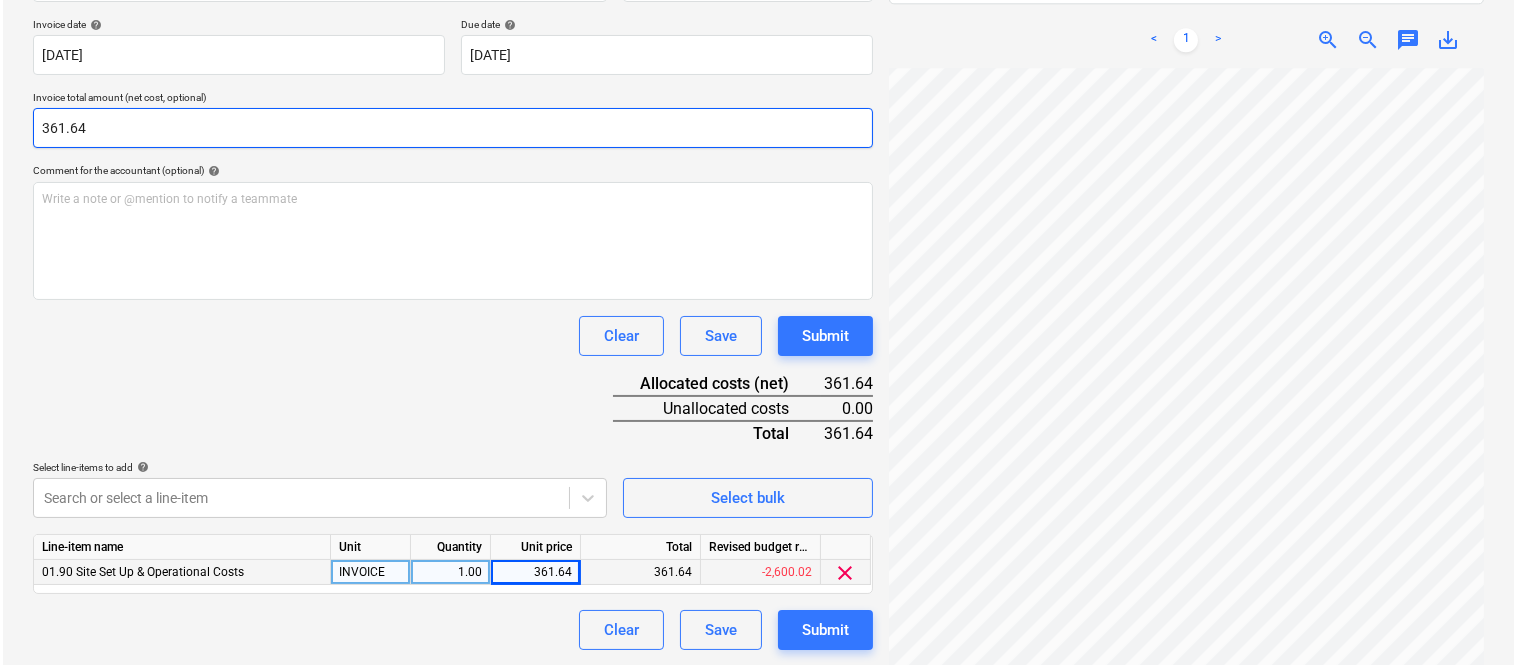 scroll, scrollTop: 367, scrollLeft: 0, axis: vertical 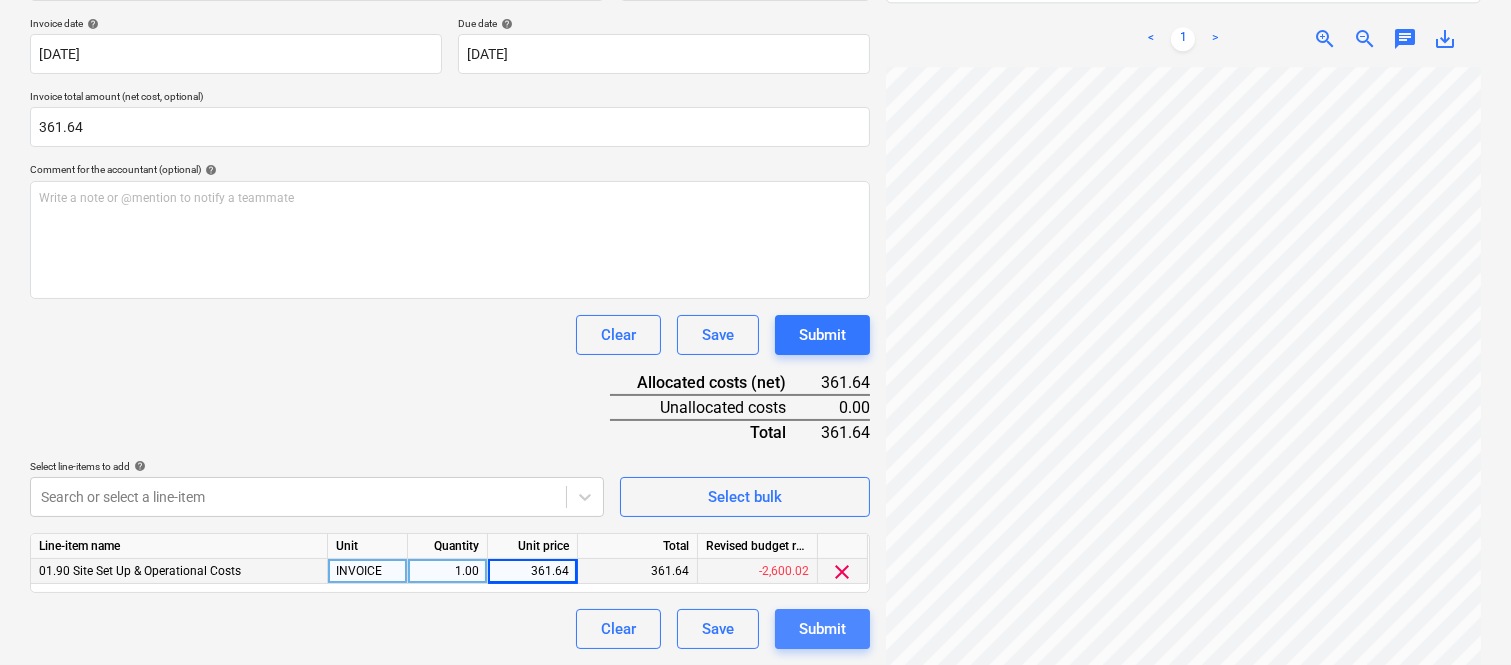 click on "Submit" at bounding box center (822, 629) 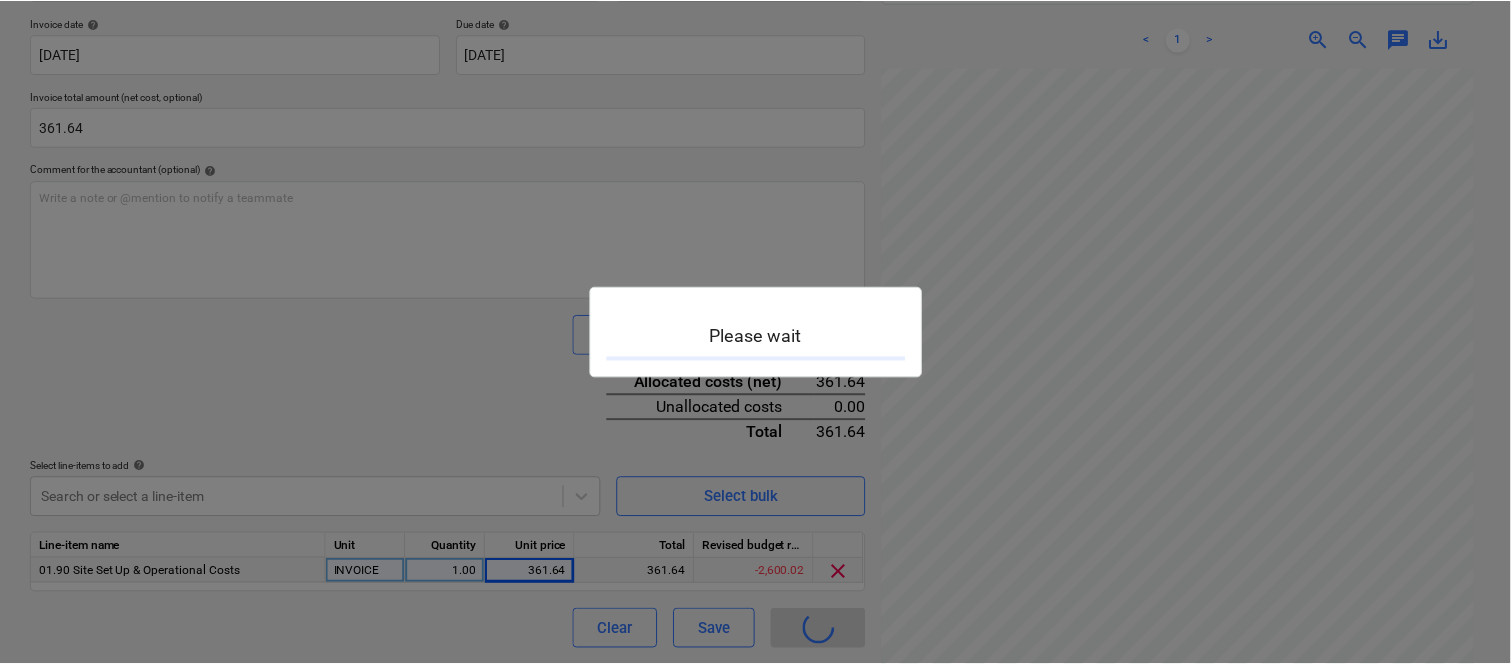 scroll, scrollTop: 0, scrollLeft: 0, axis: both 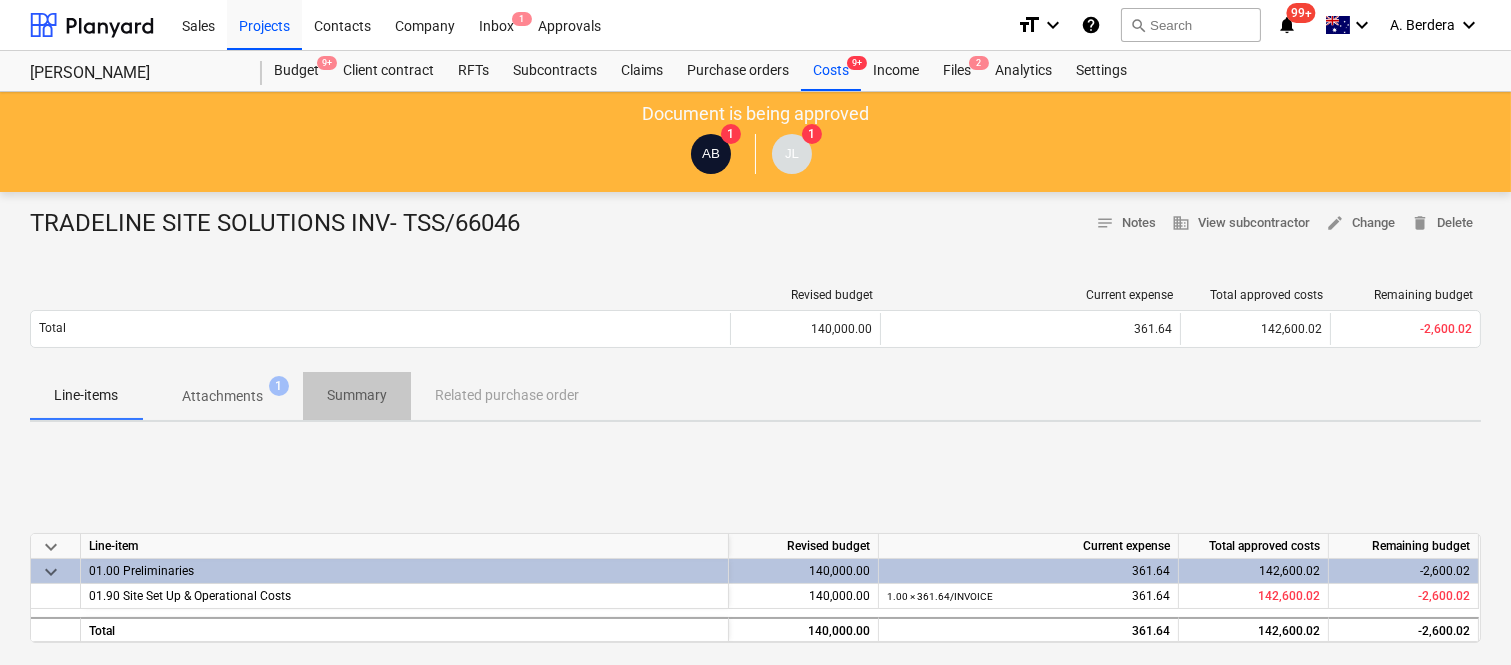 click on "Summary" at bounding box center [357, 395] 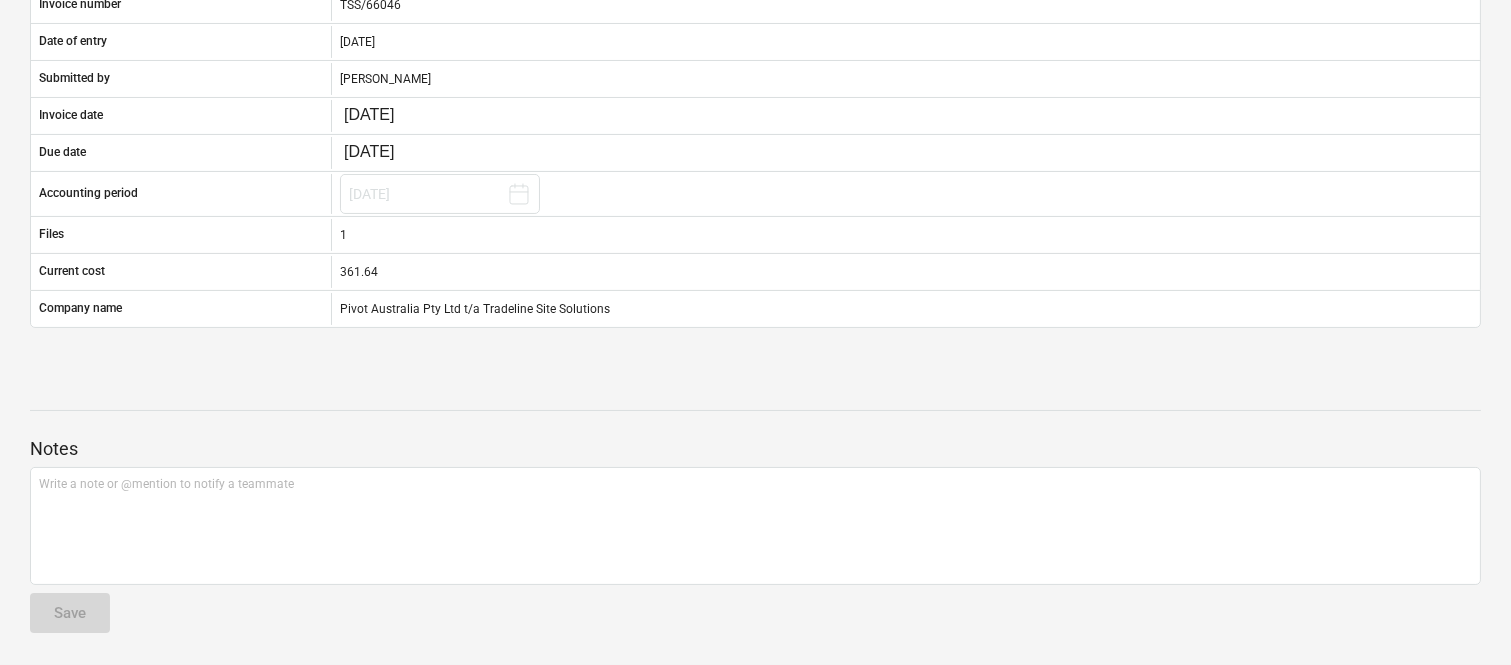 scroll, scrollTop: 0, scrollLeft: 0, axis: both 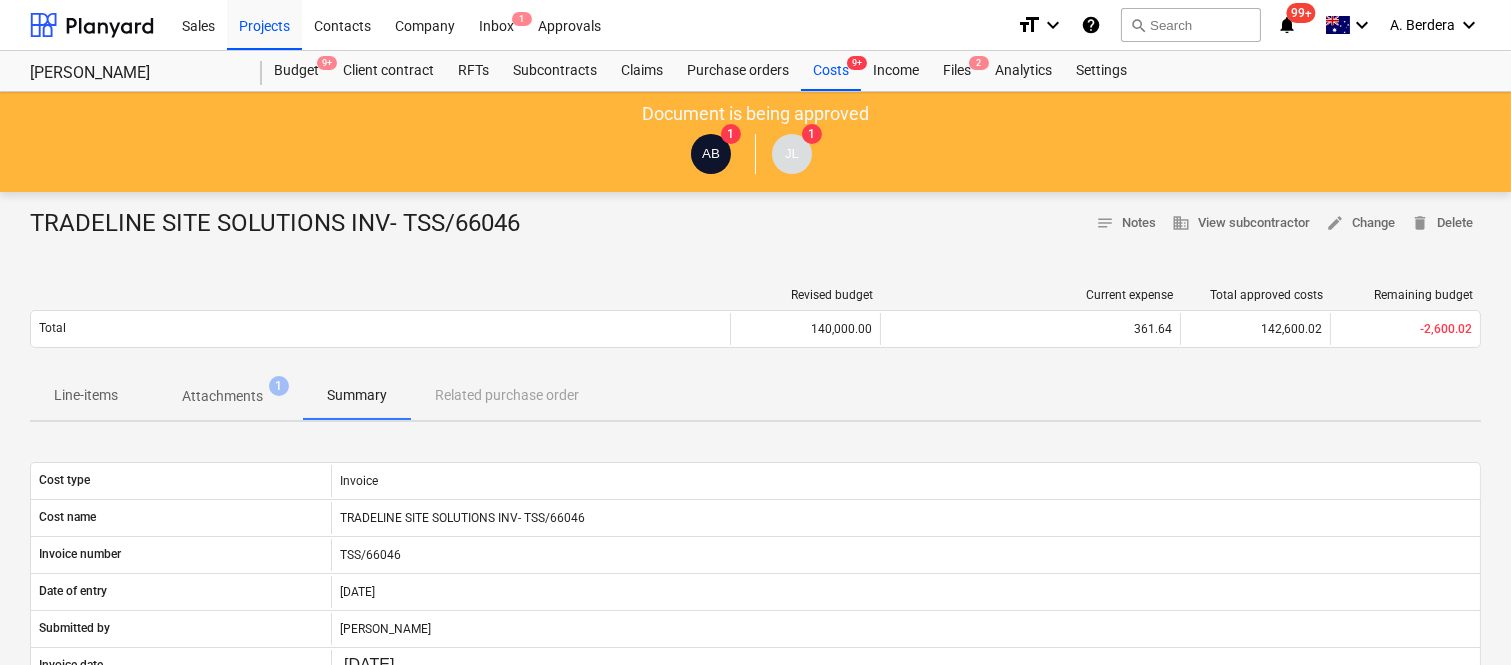 click on "Attachments" at bounding box center [222, 396] 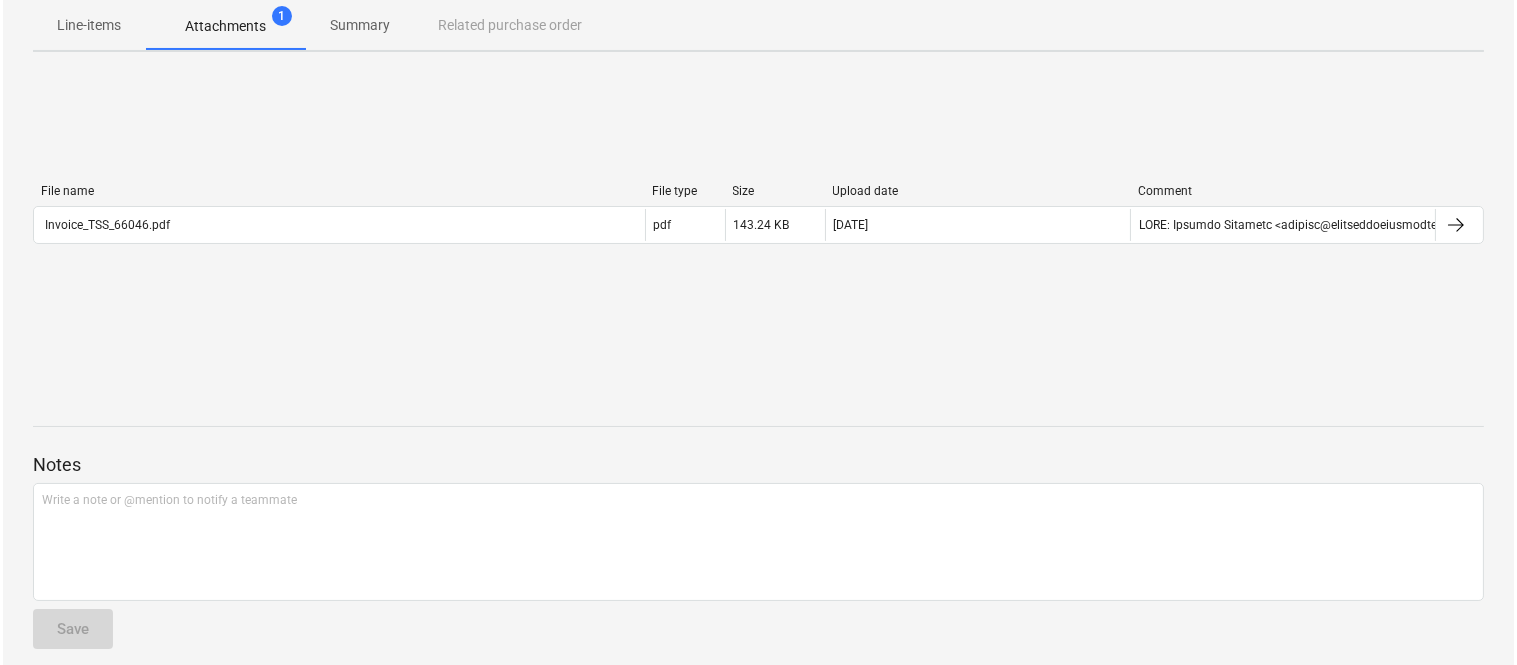 scroll, scrollTop: 385, scrollLeft: 0, axis: vertical 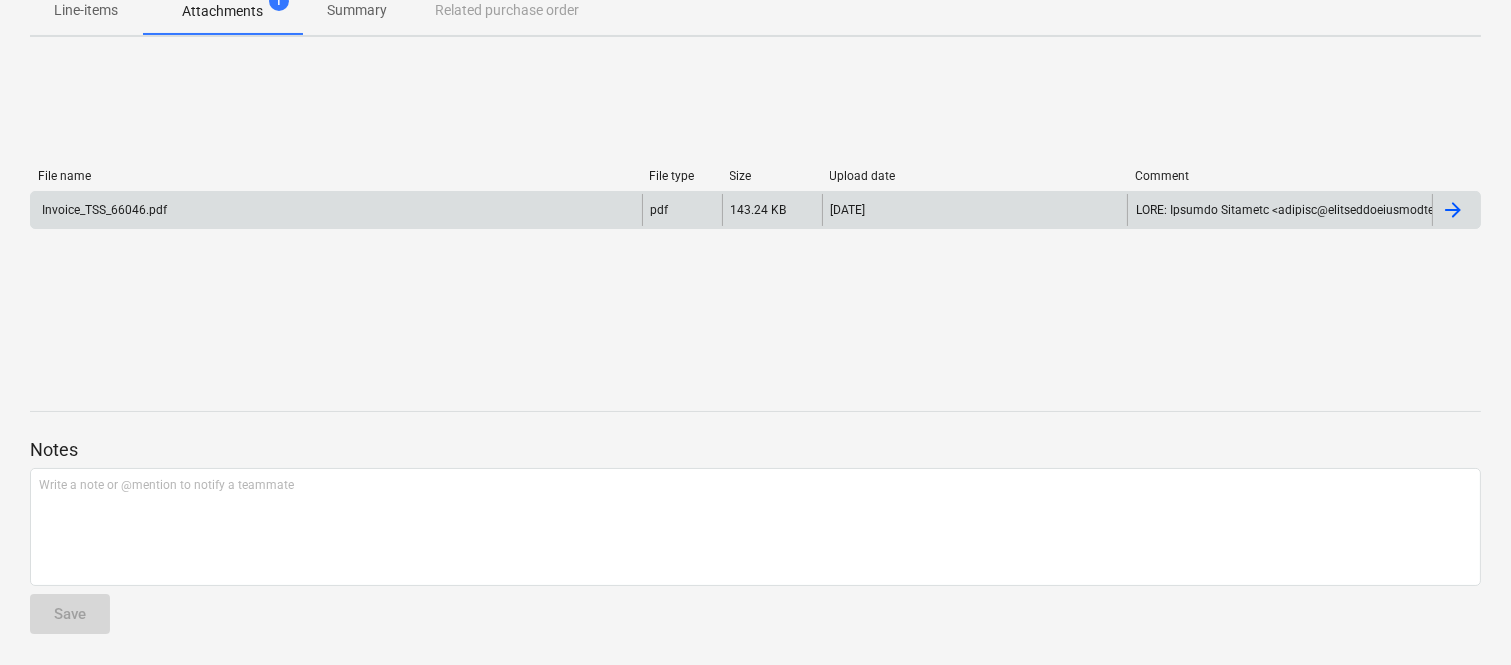 click on "Invoice_TSS_66046.pdf" at bounding box center (336, 210) 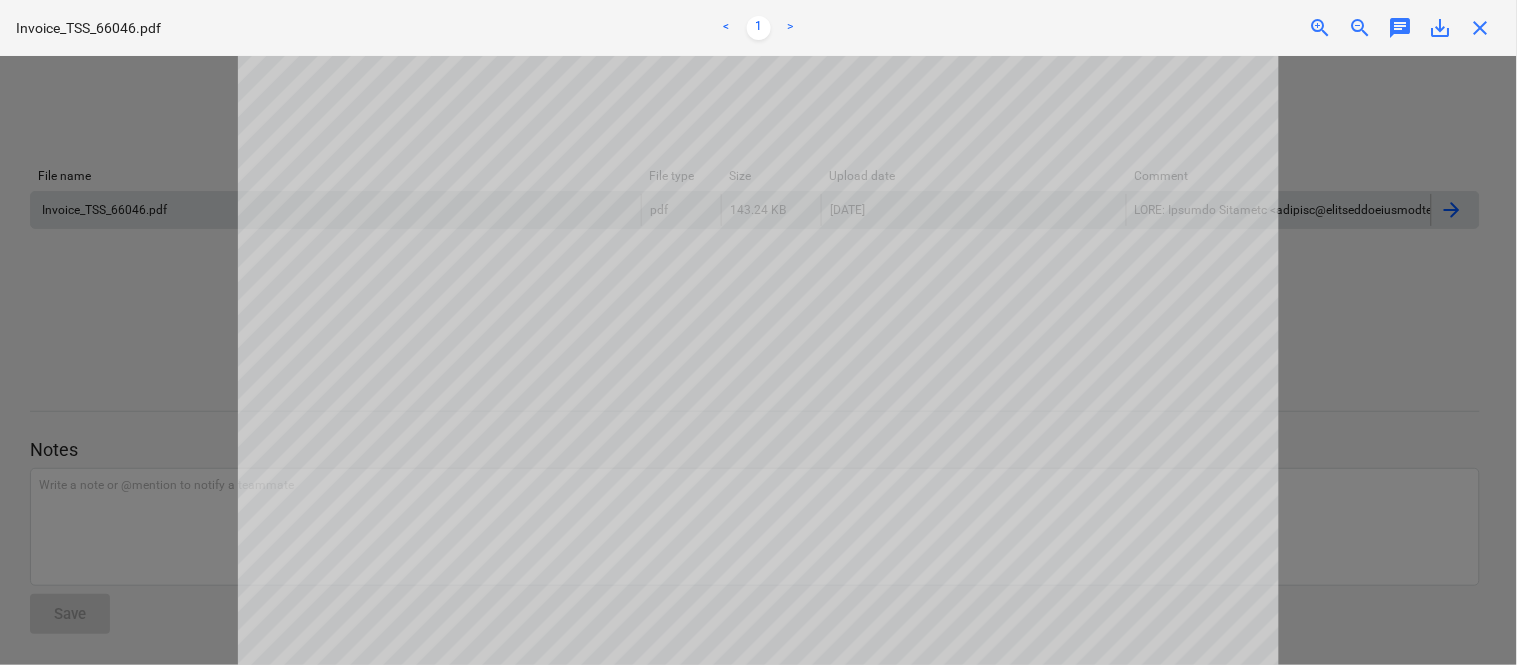 scroll, scrollTop: 0, scrollLeft: 0, axis: both 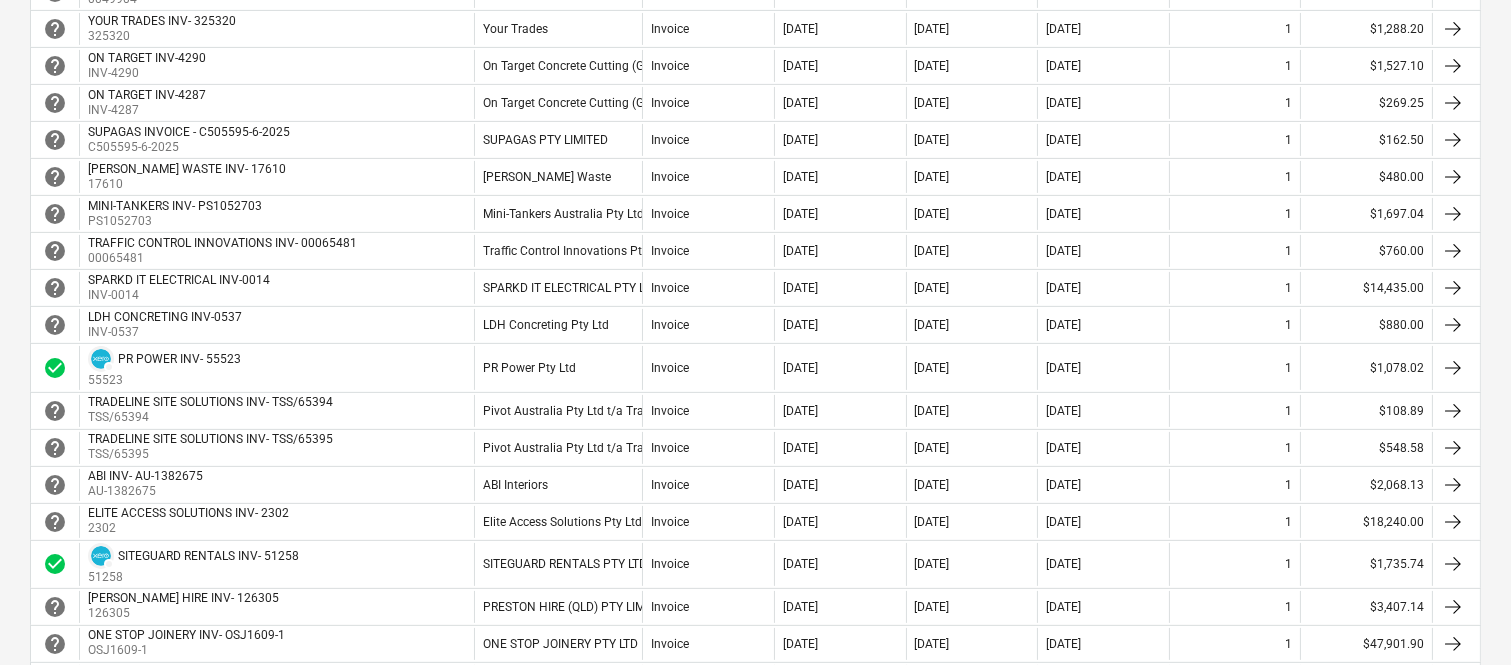 click on "Invoice" at bounding box center (708, 411) 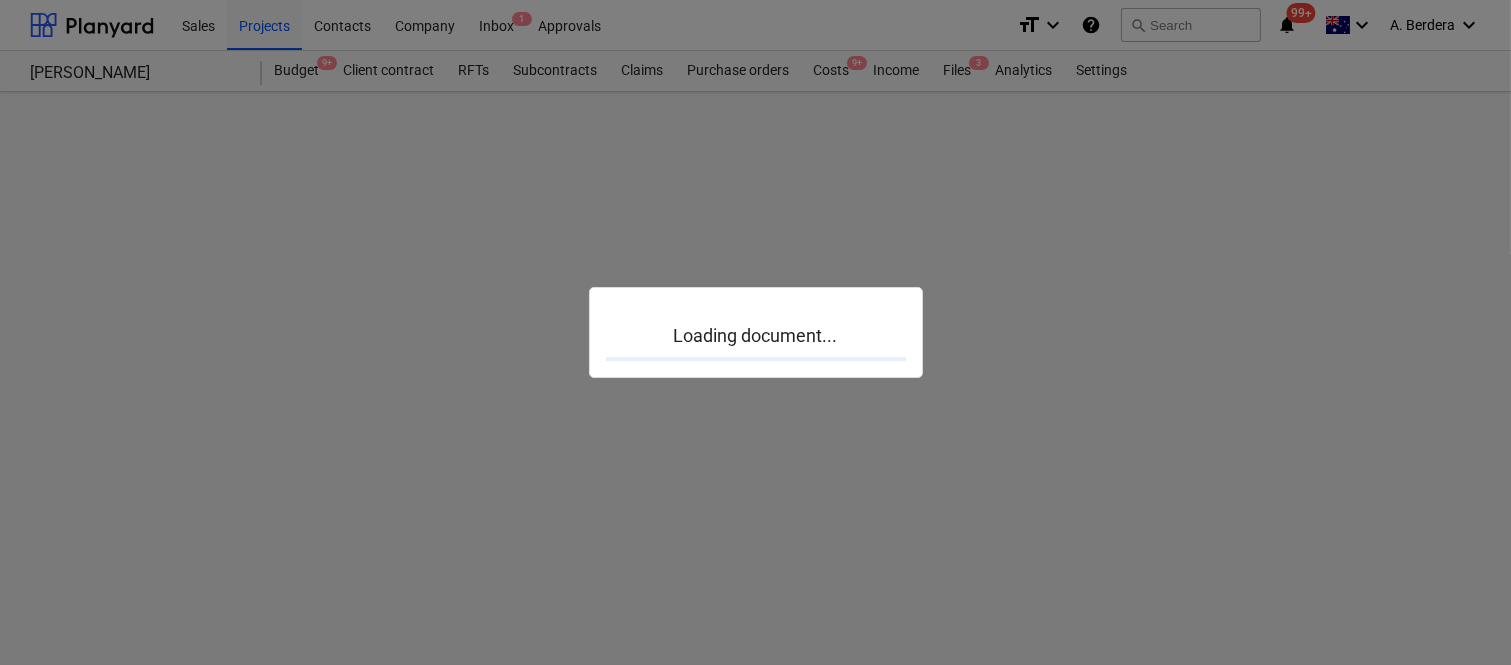 scroll, scrollTop: 0, scrollLeft: 0, axis: both 